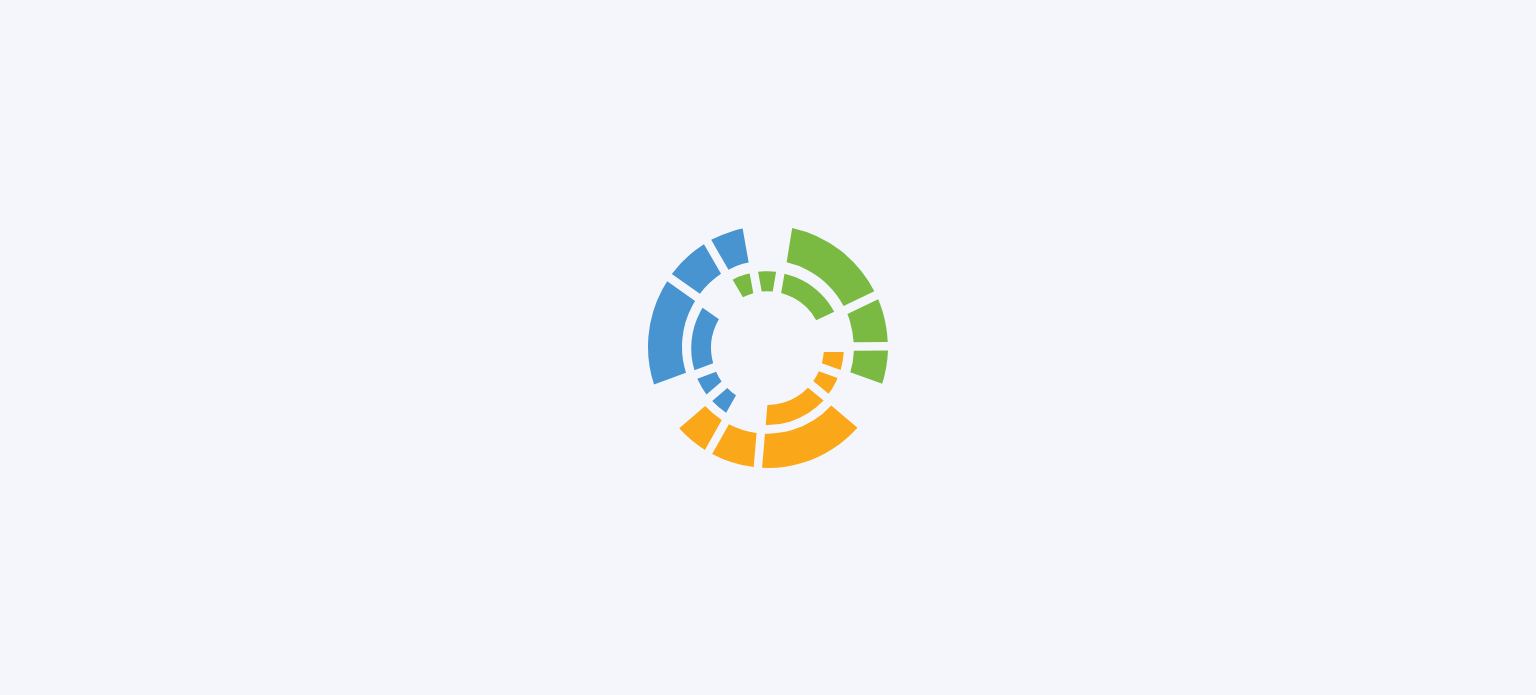 scroll, scrollTop: 0, scrollLeft: 0, axis: both 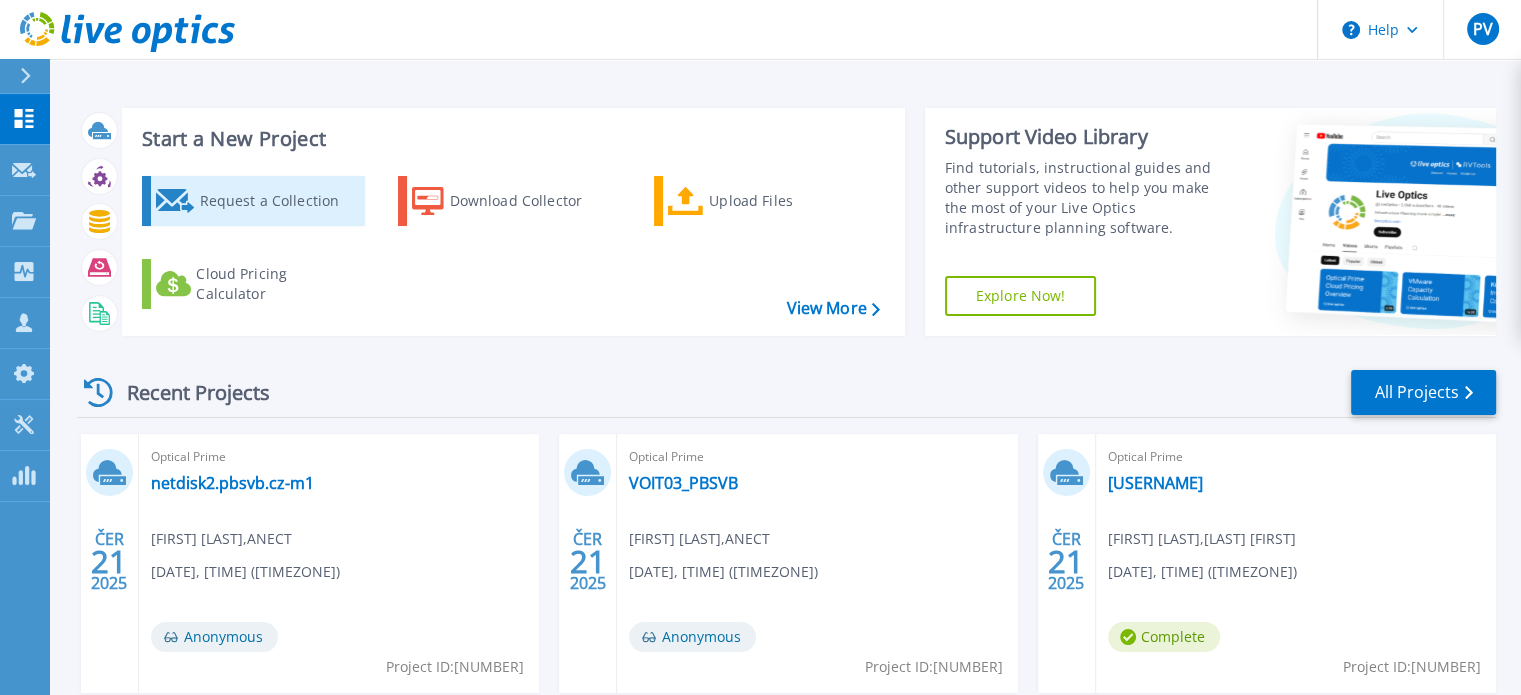 click on "Request a Collection" at bounding box center (279, 201) 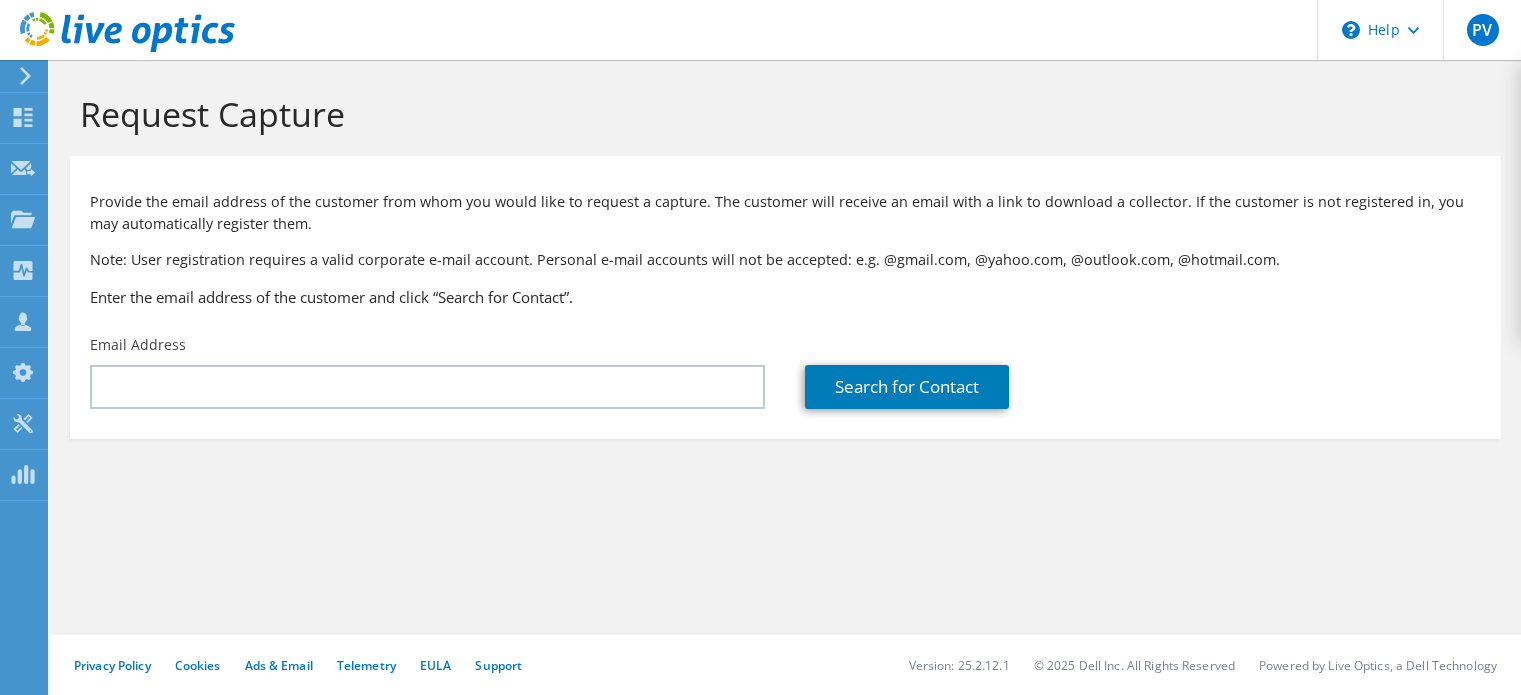 scroll, scrollTop: 0, scrollLeft: 0, axis: both 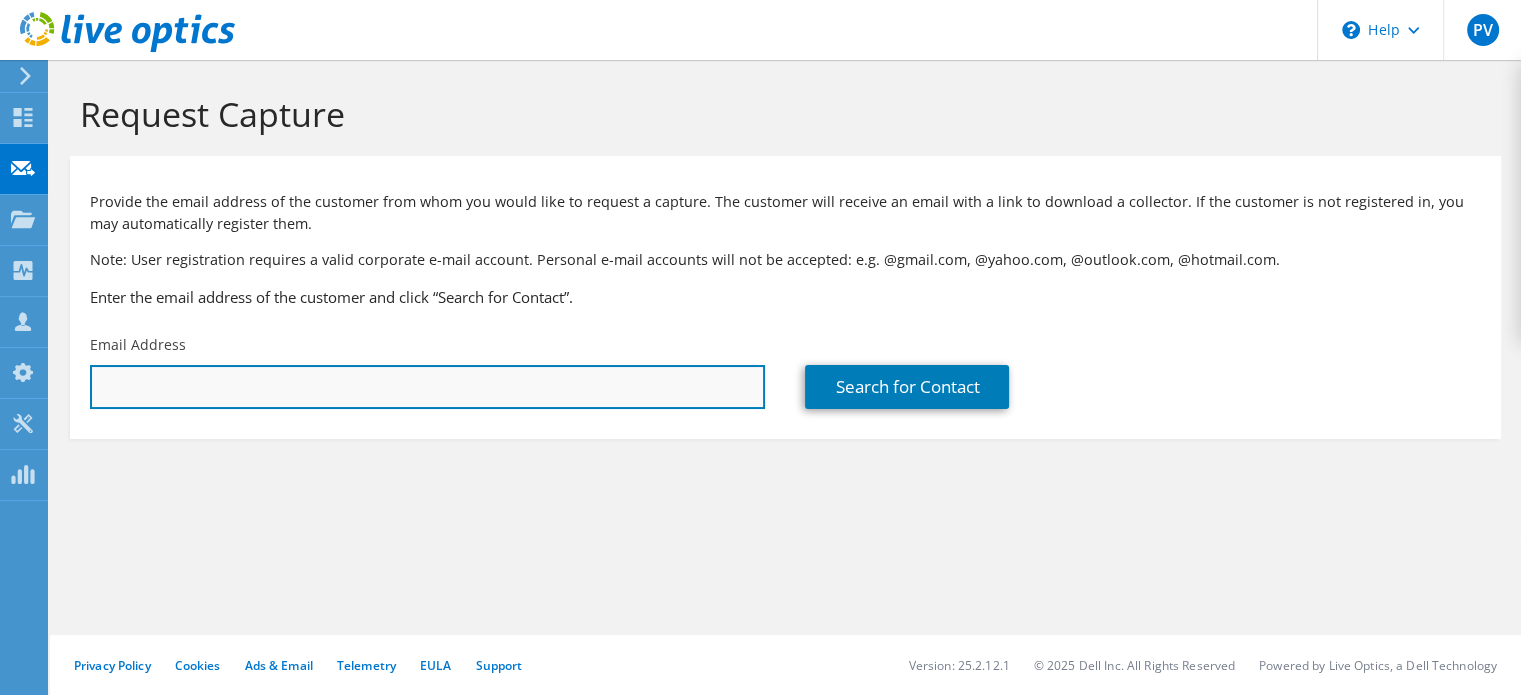 click at bounding box center (427, 387) 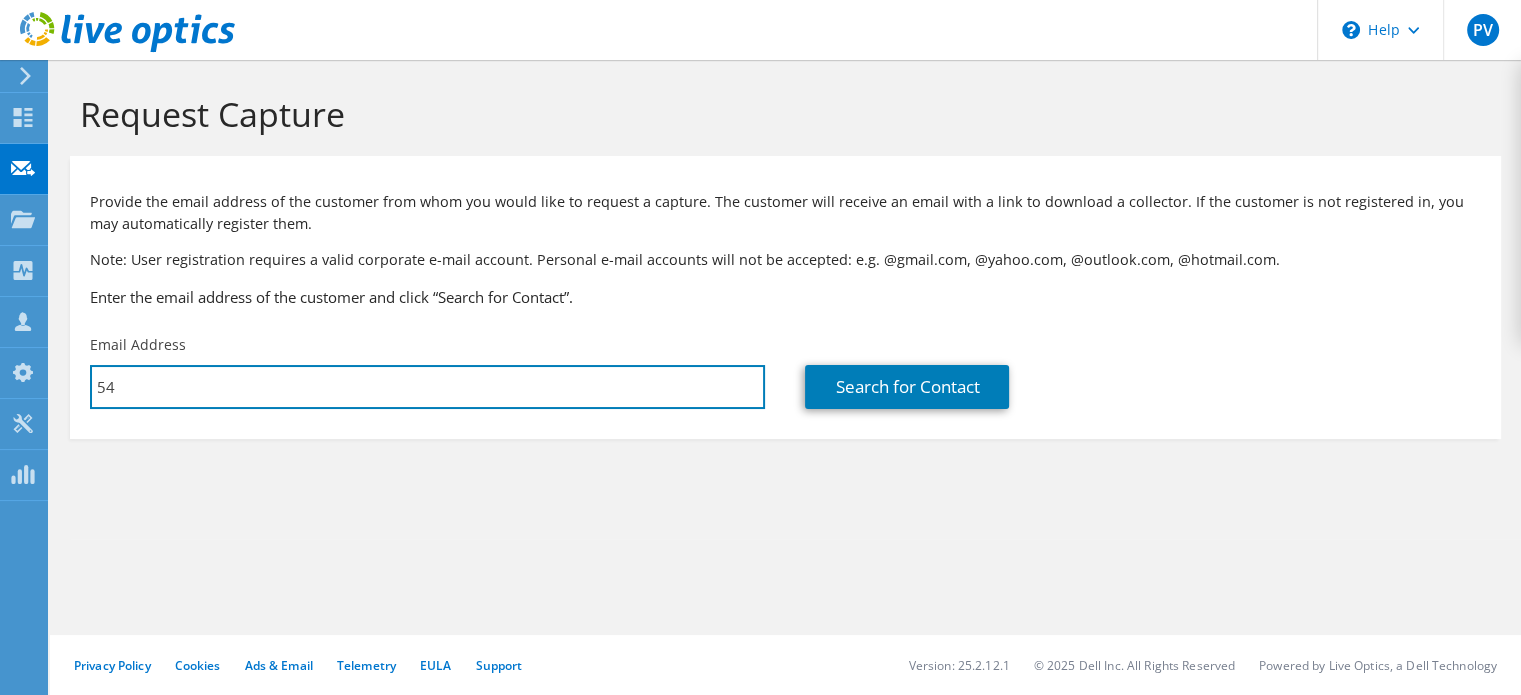 type on "5" 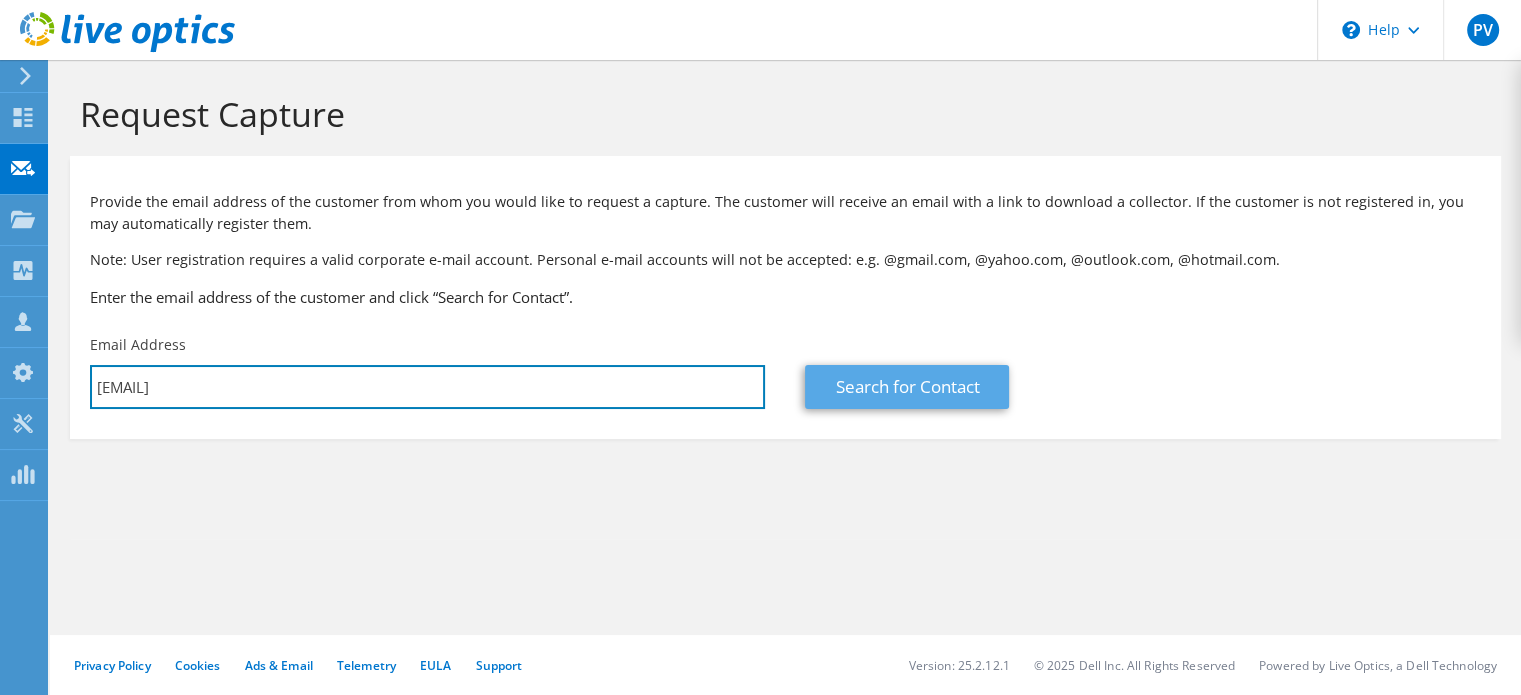 type on "tomas.lupek@ayvens.com" 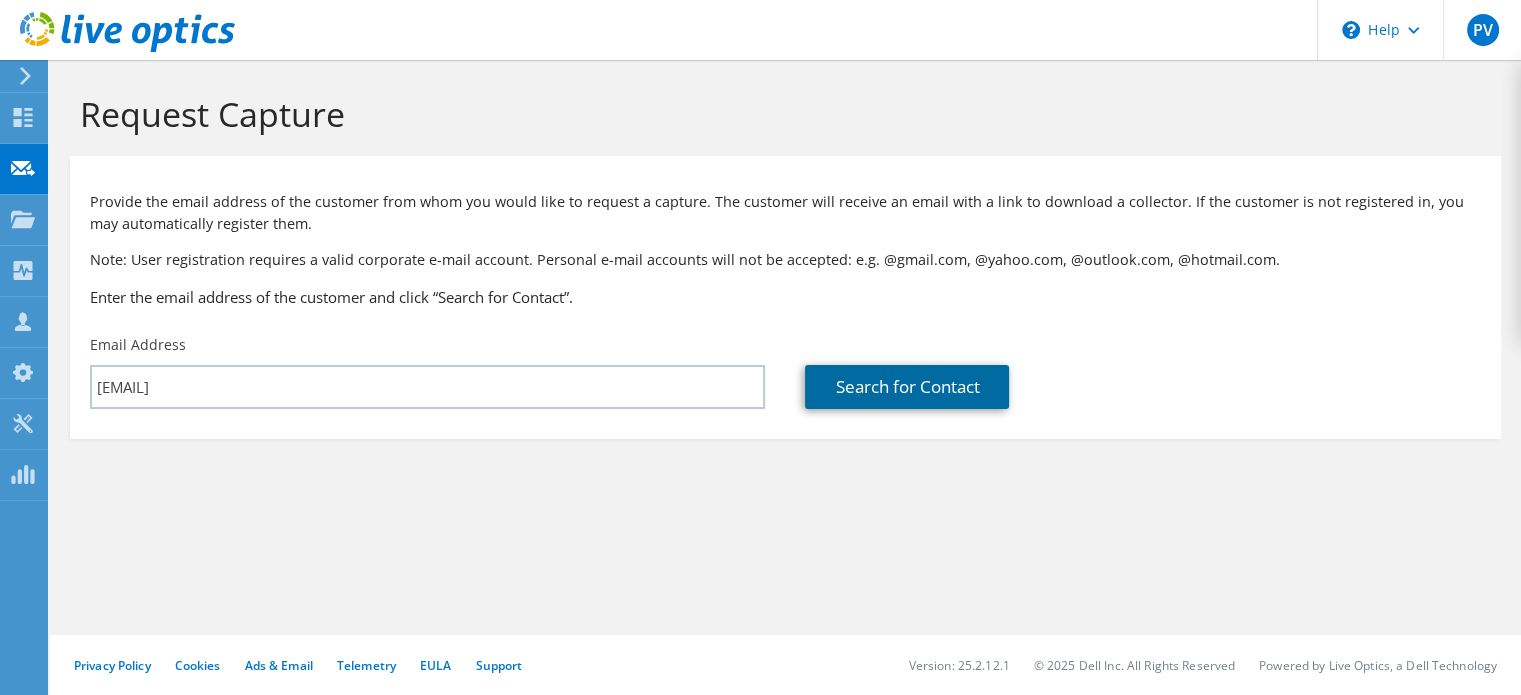 click on "Search for Contact" at bounding box center (907, 387) 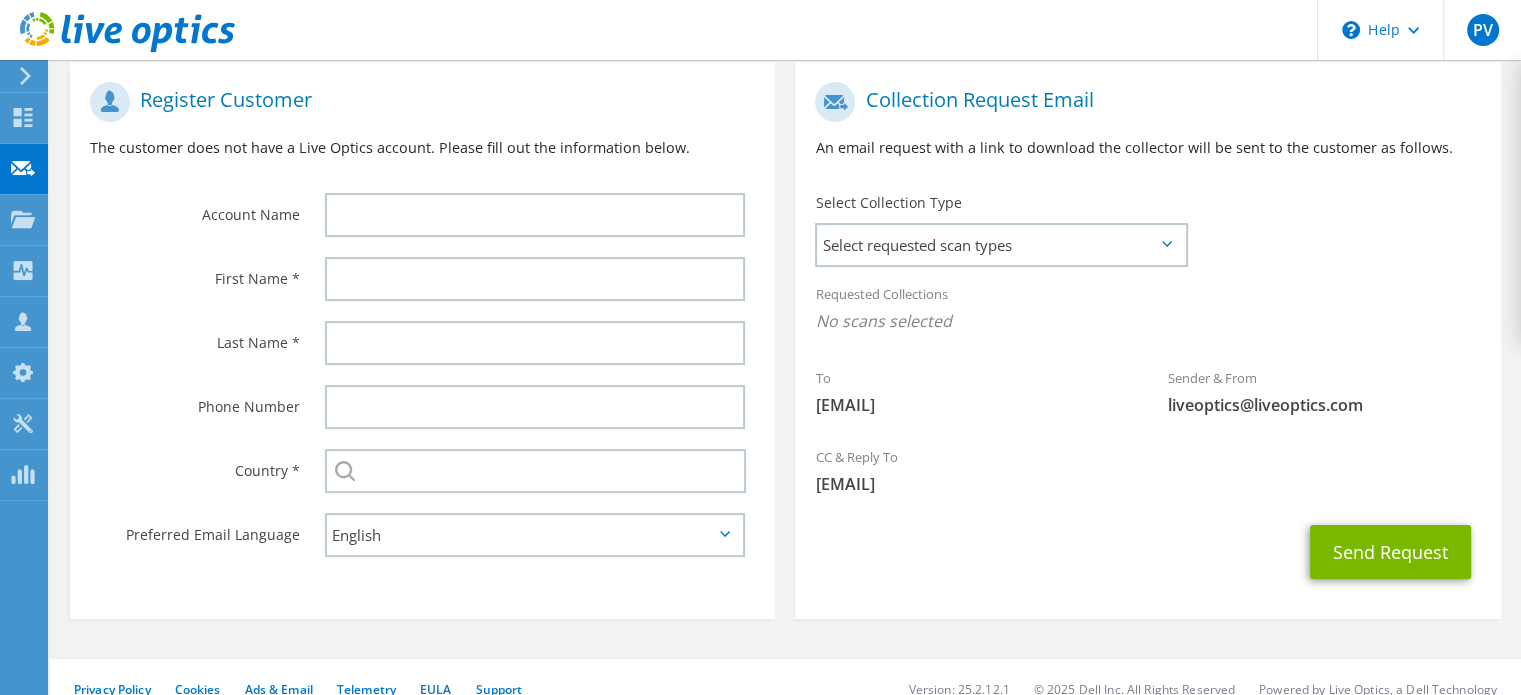 scroll, scrollTop: 400, scrollLeft: 0, axis: vertical 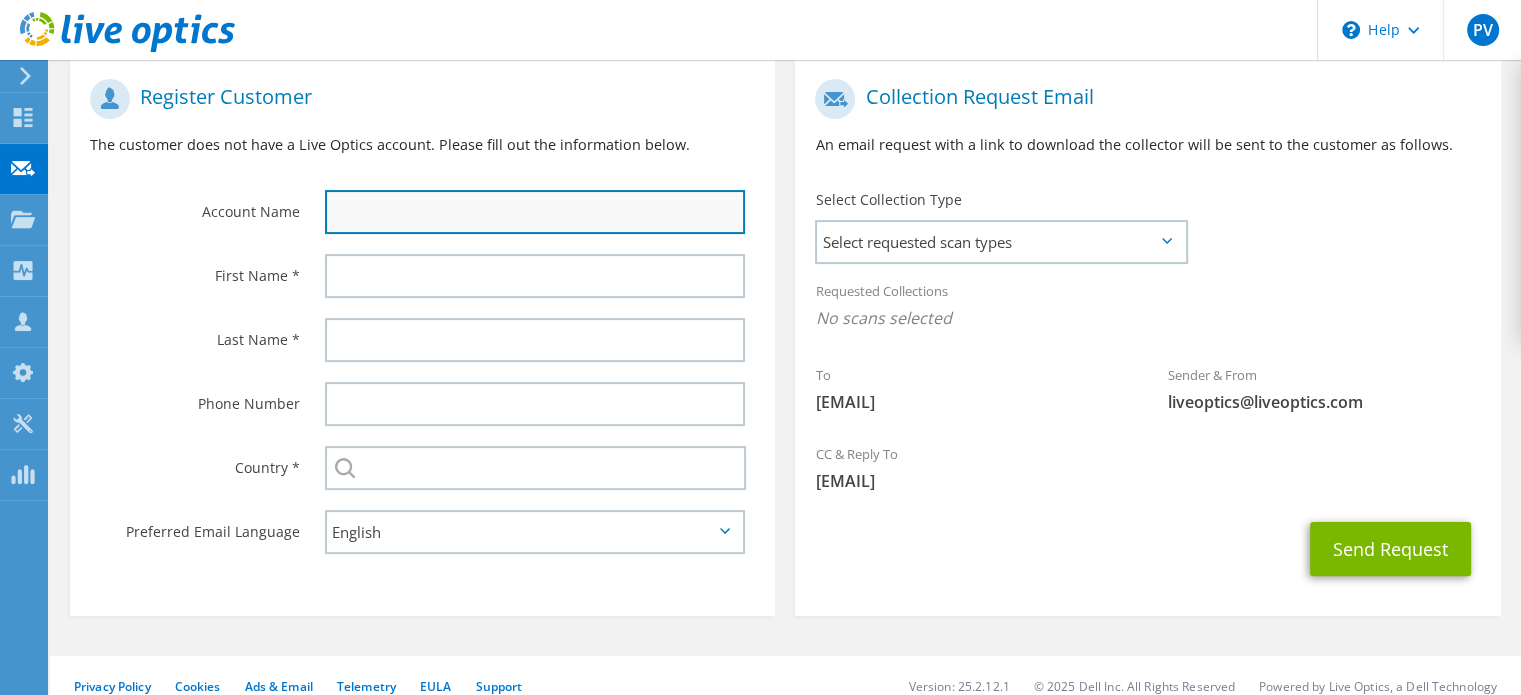 click at bounding box center [535, 212] 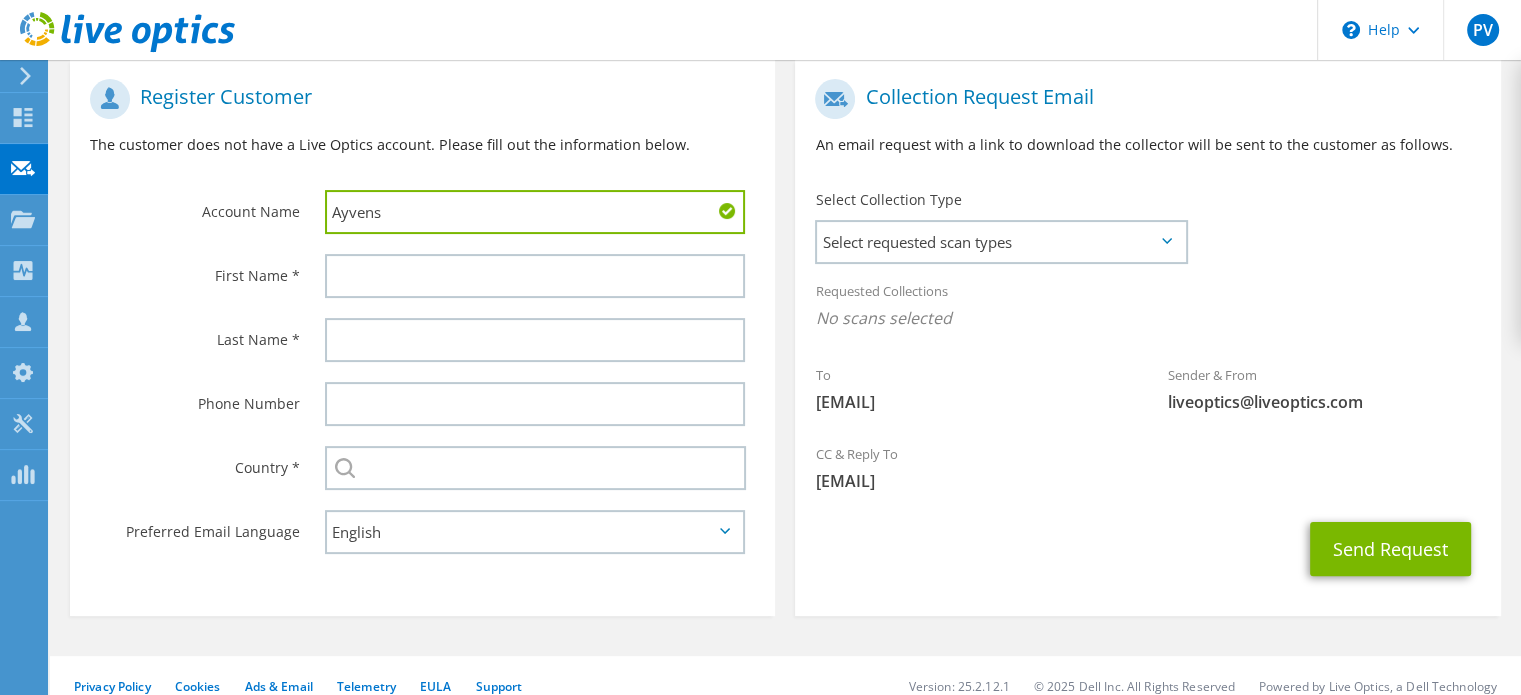 drag, startPoint x: 411, startPoint y: 207, endPoint x: 280, endPoint y: 195, distance: 131.54848 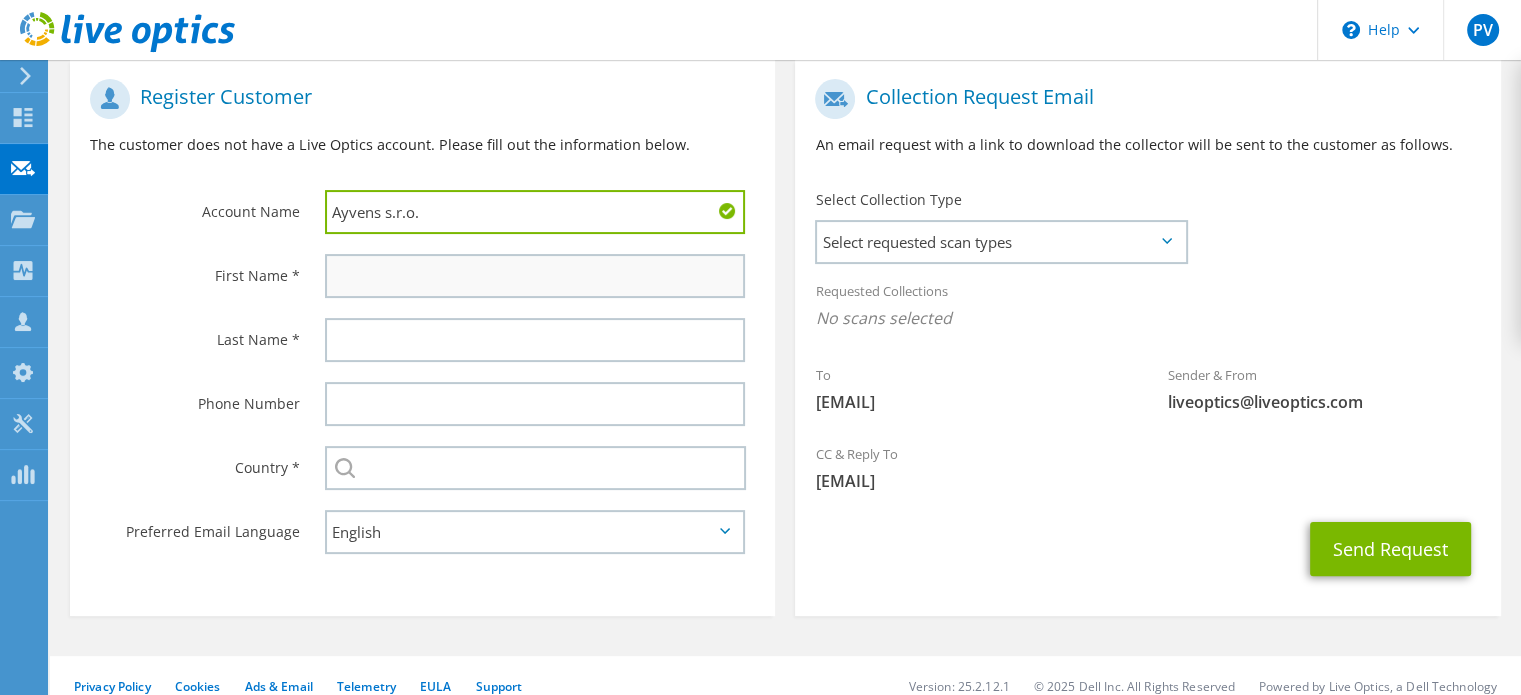 type on "Ayvens s.r.o." 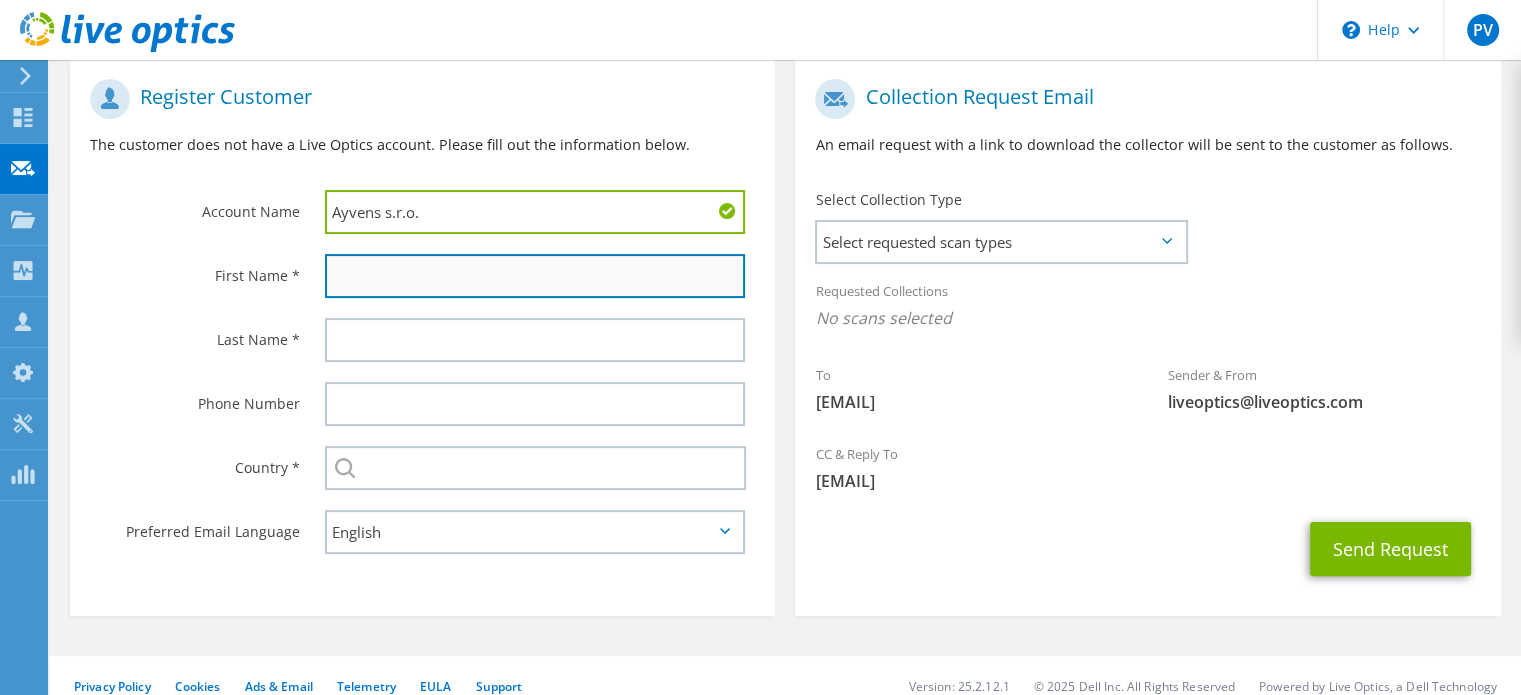 click at bounding box center (535, 276) 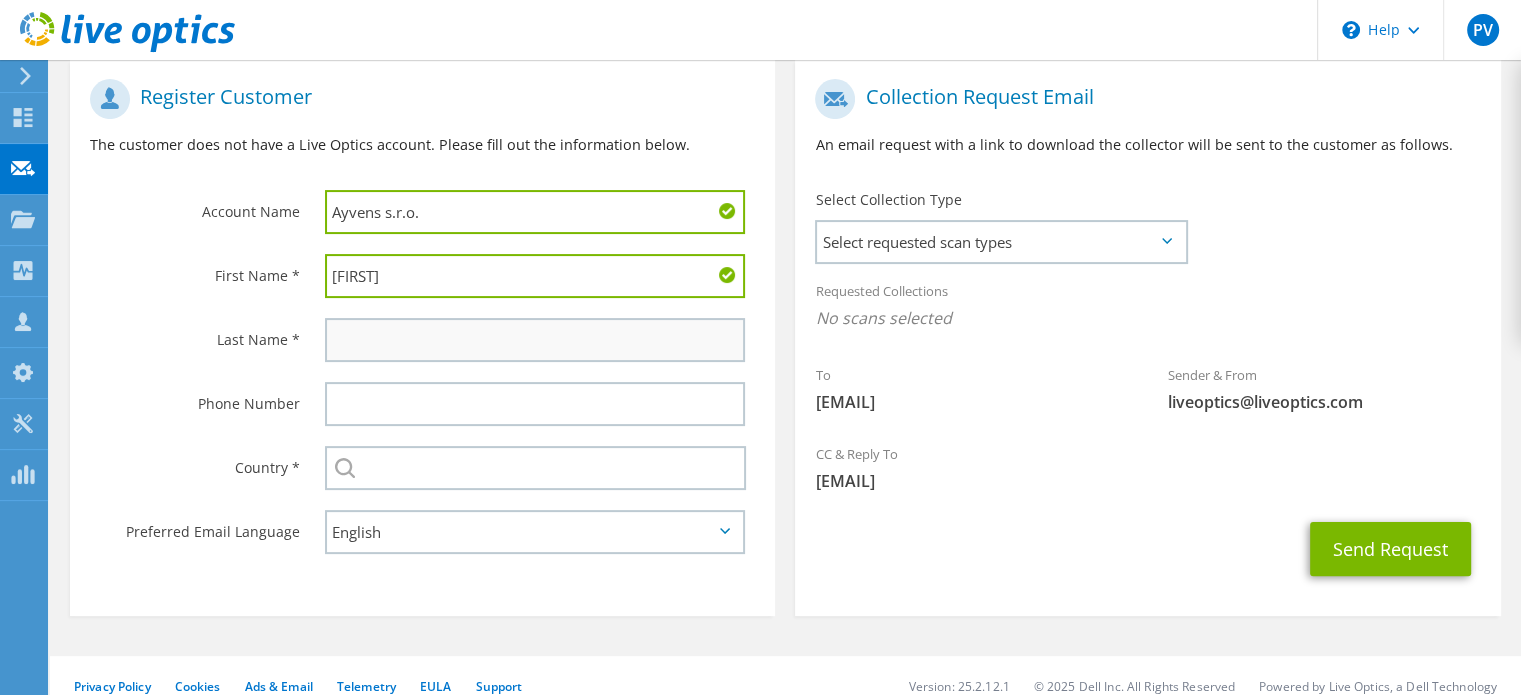 type on "Tomáš" 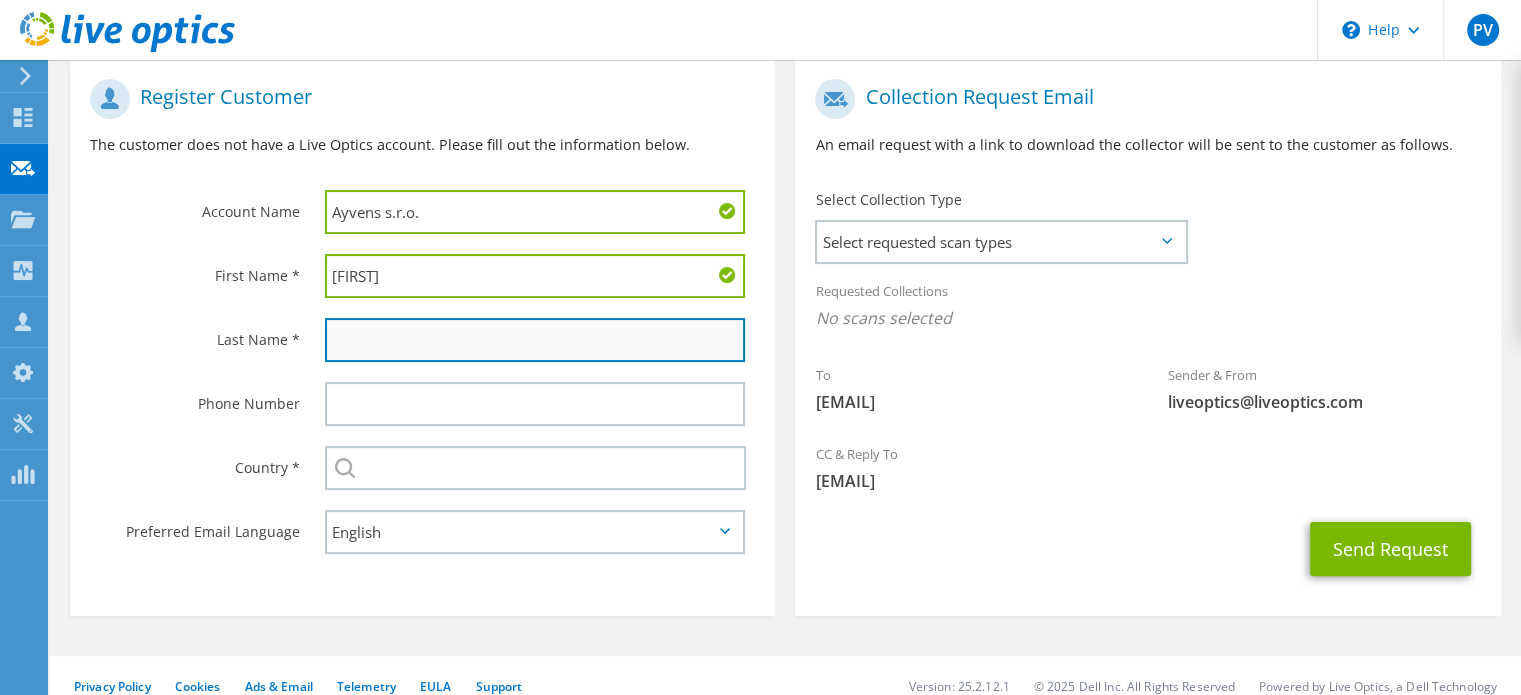 drag, startPoint x: 376, startPoint y: 338, endPoint x: 389, endPoint y: 334, distance: 13.601471 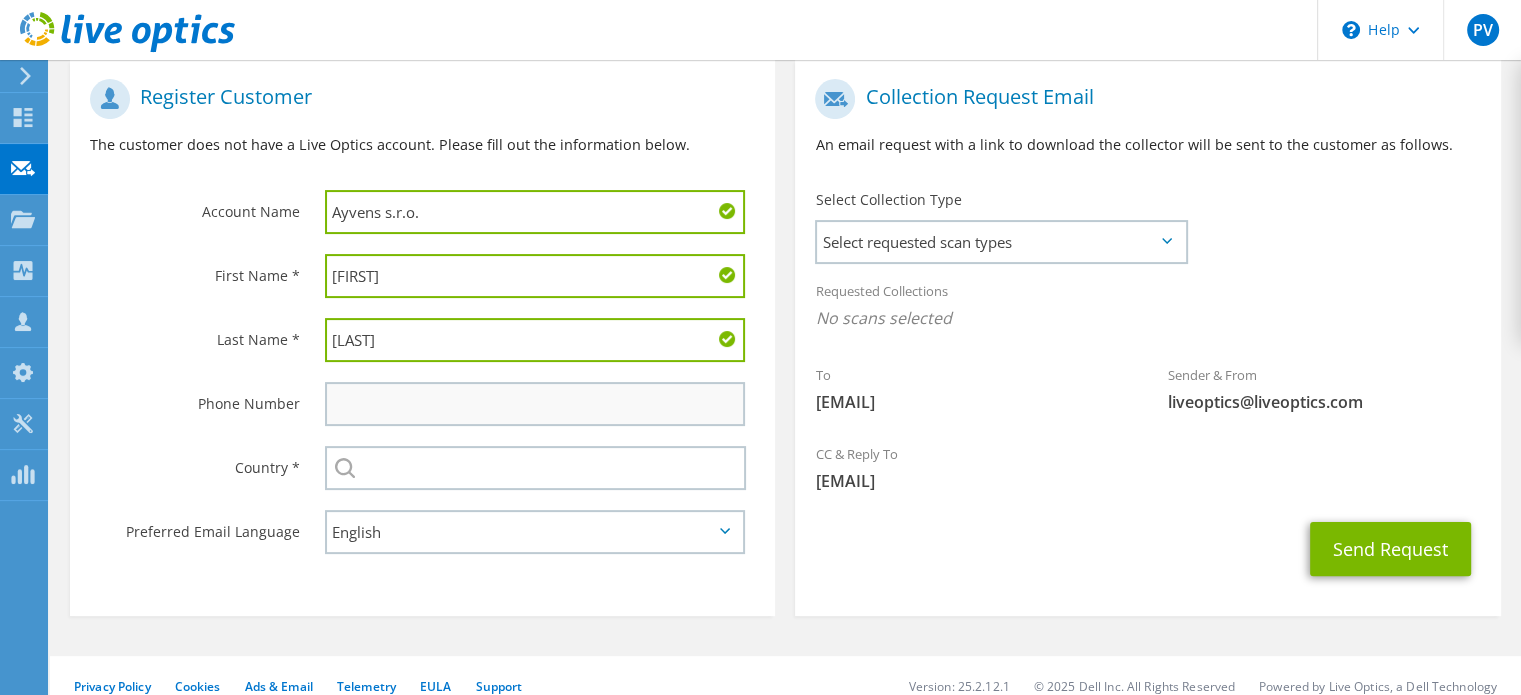 type on "Lupek" 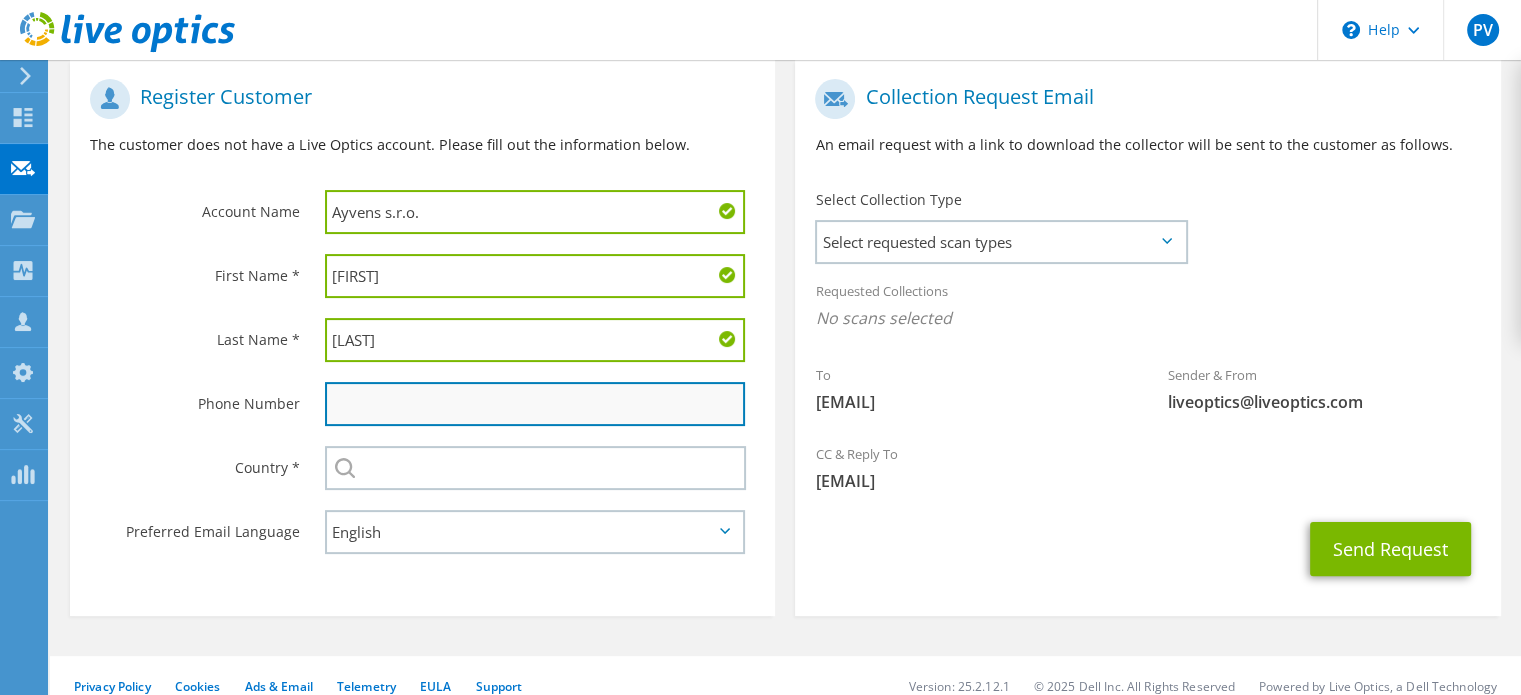 click at bounding box center (535, 404) 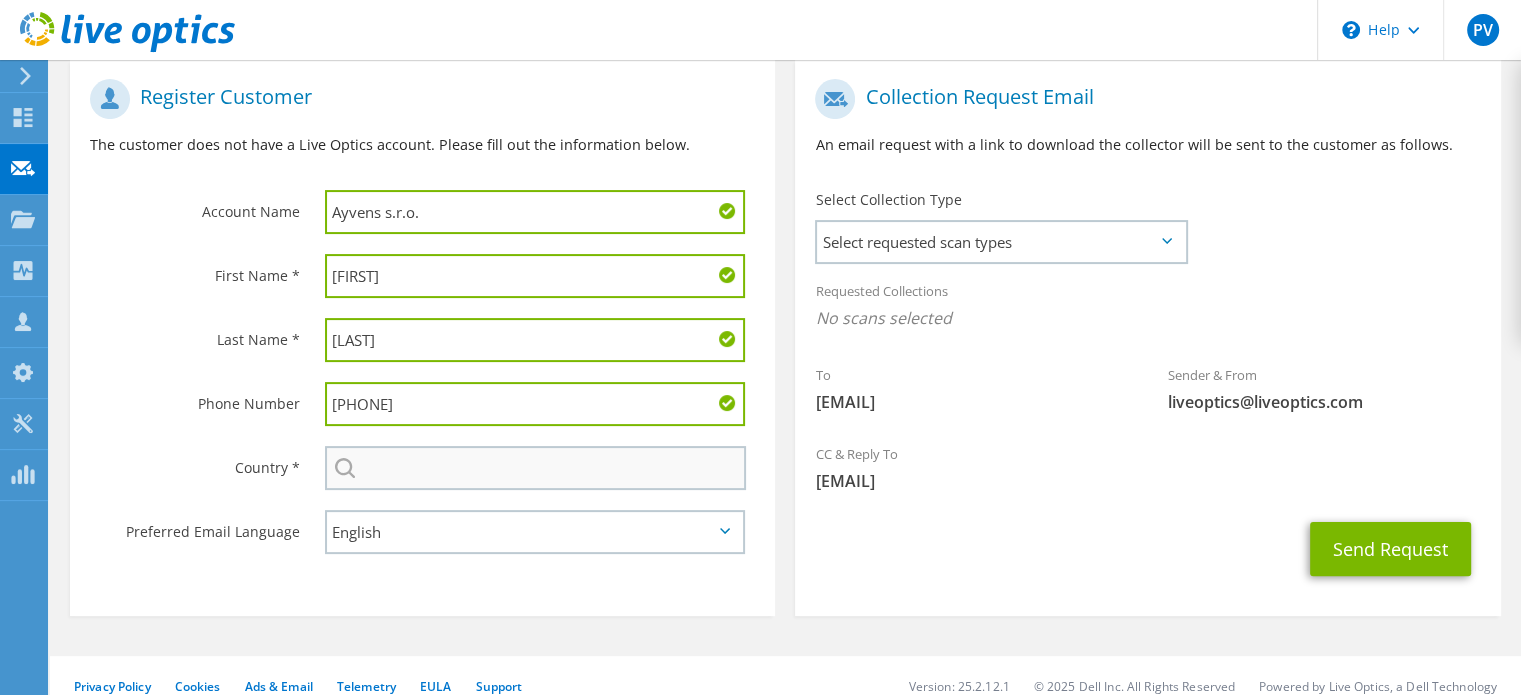 type on "606766336" 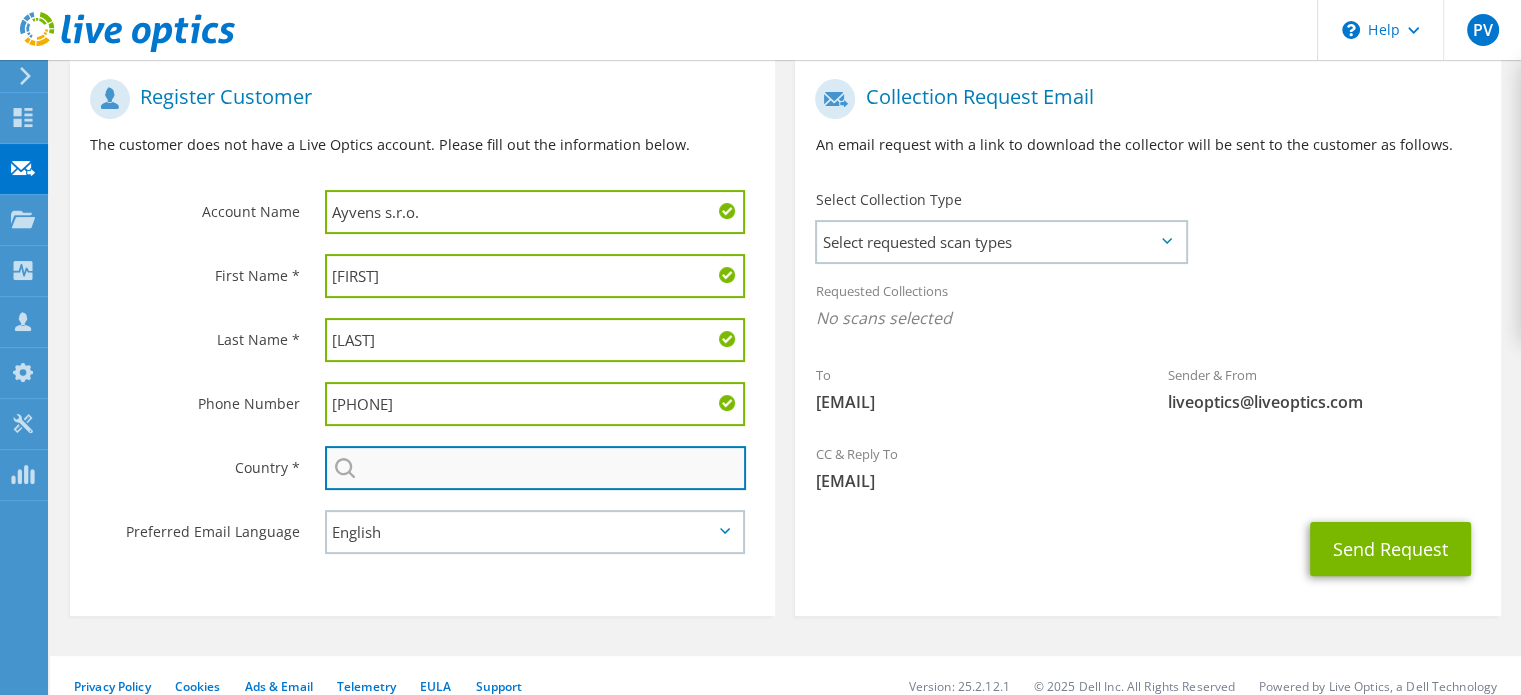 click at bounding box center [535, 468] 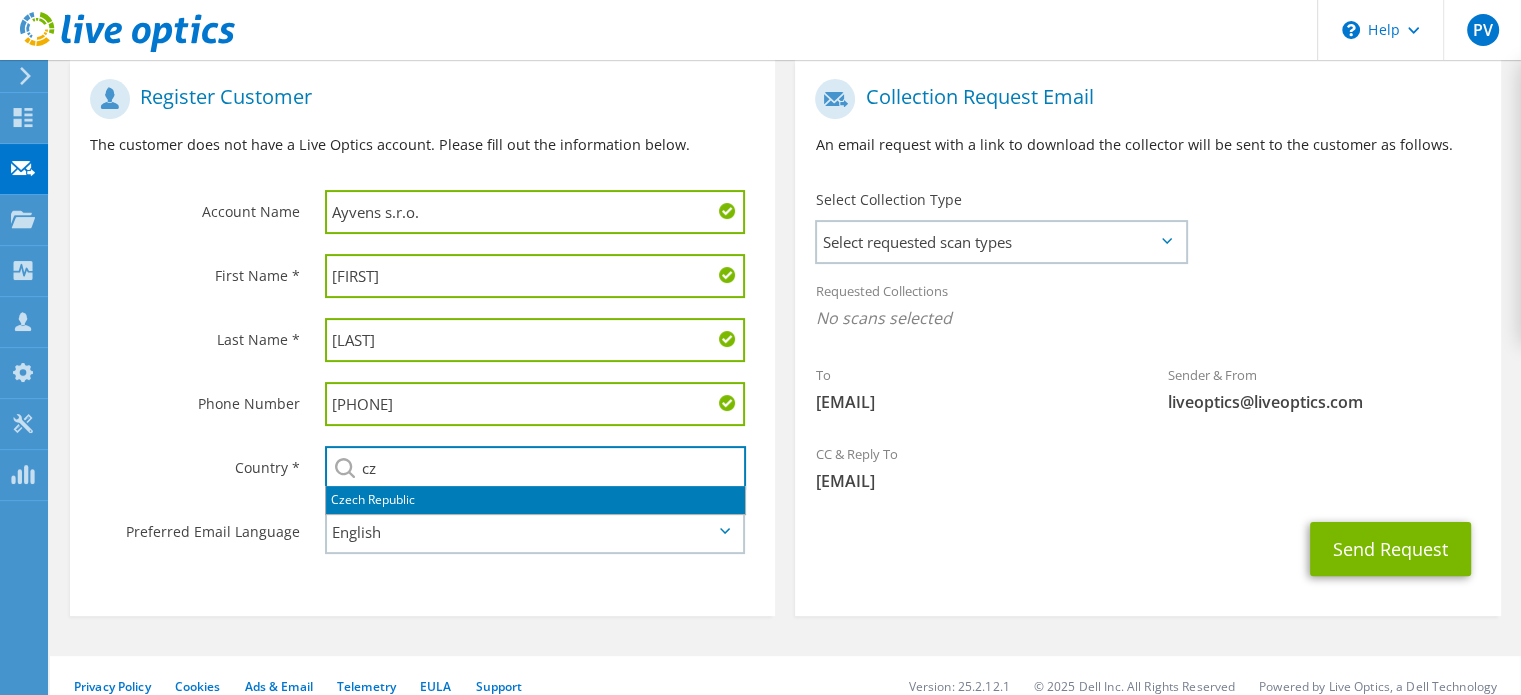 click on "Czech Republic" at bounding box center (535, 500) 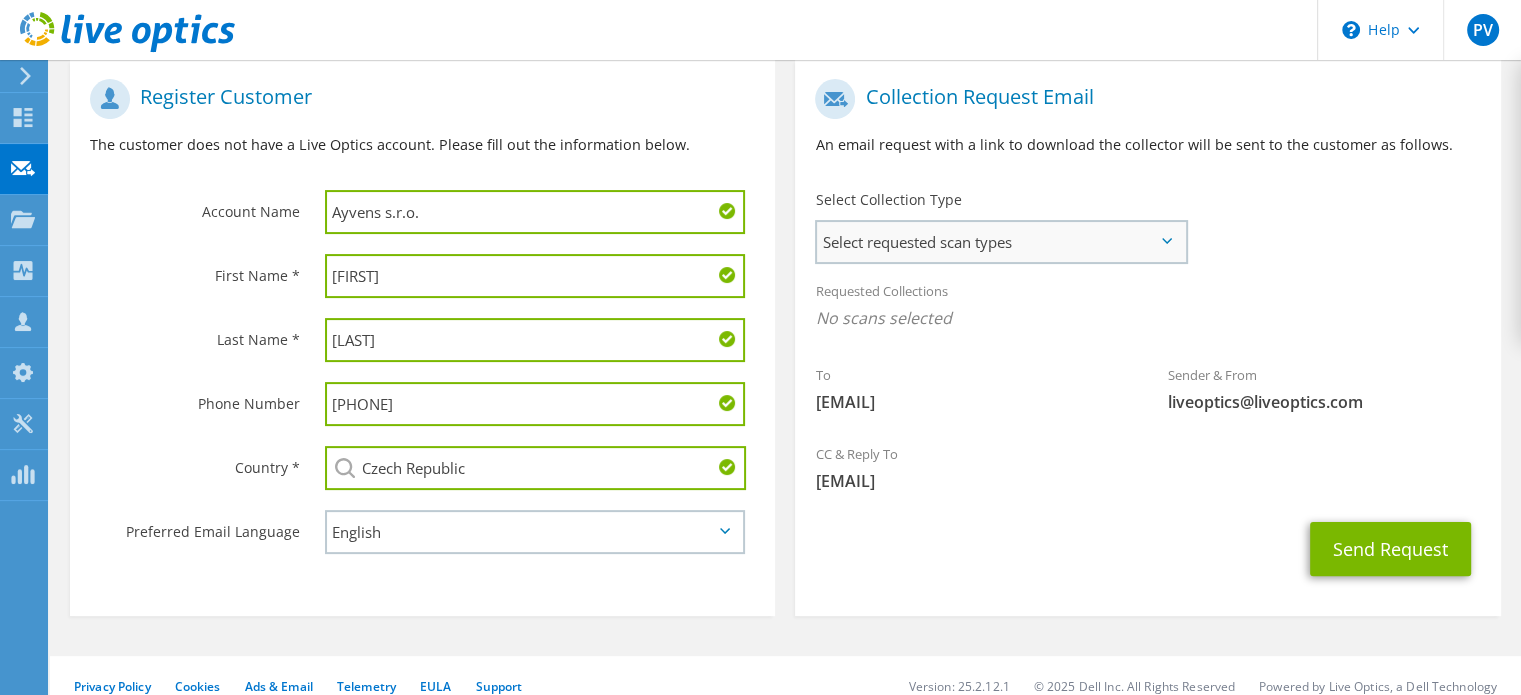 type on "Czech Republic" 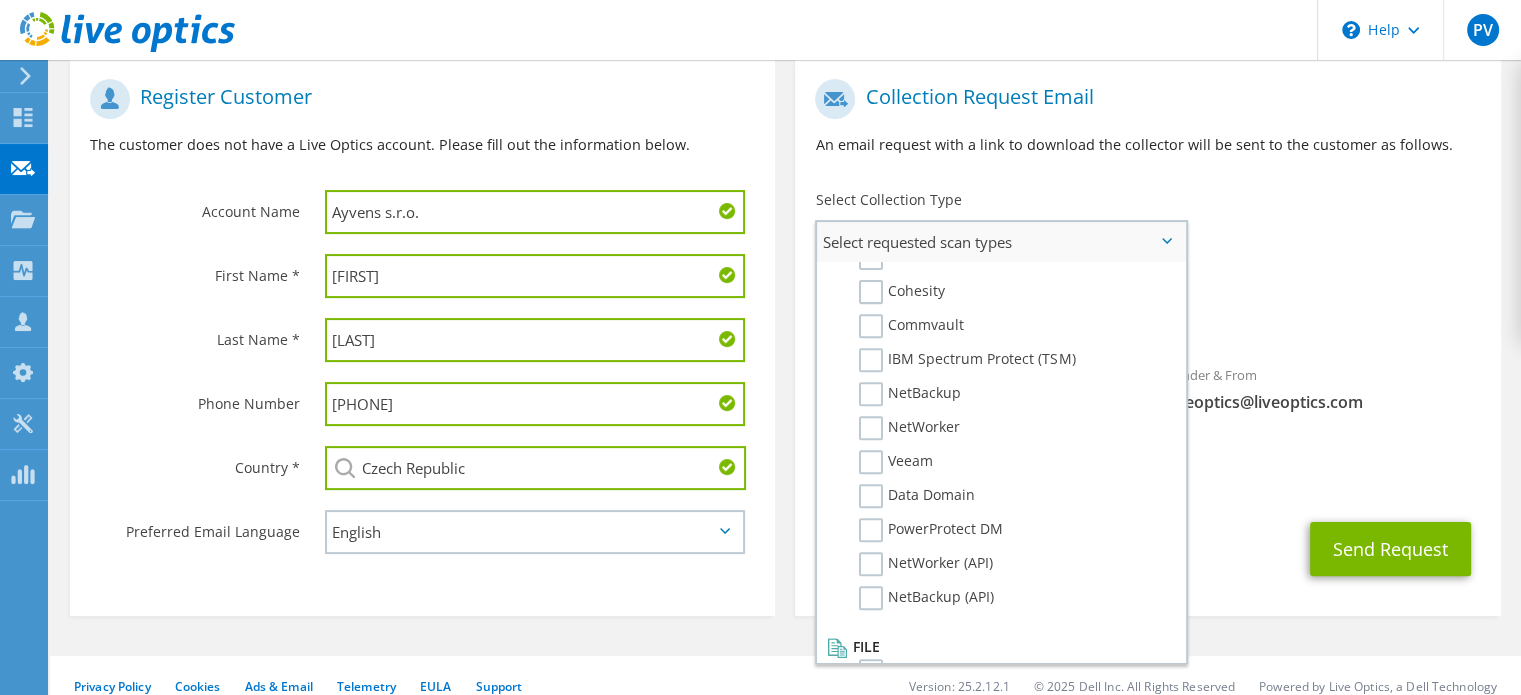 scroll, scrollTop: 924, scrollLeft: 0, axis: vertical 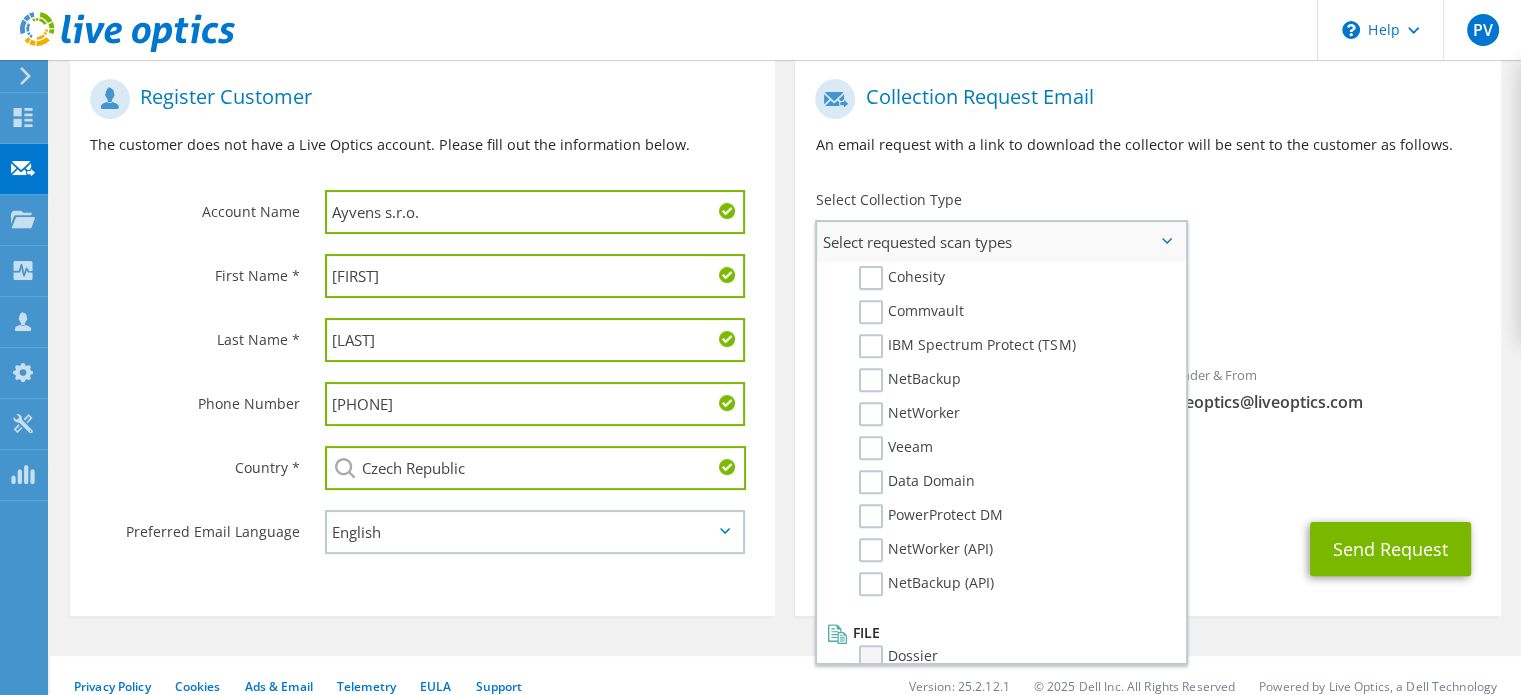 click on "Dossier" at bounding box center [898, 657] 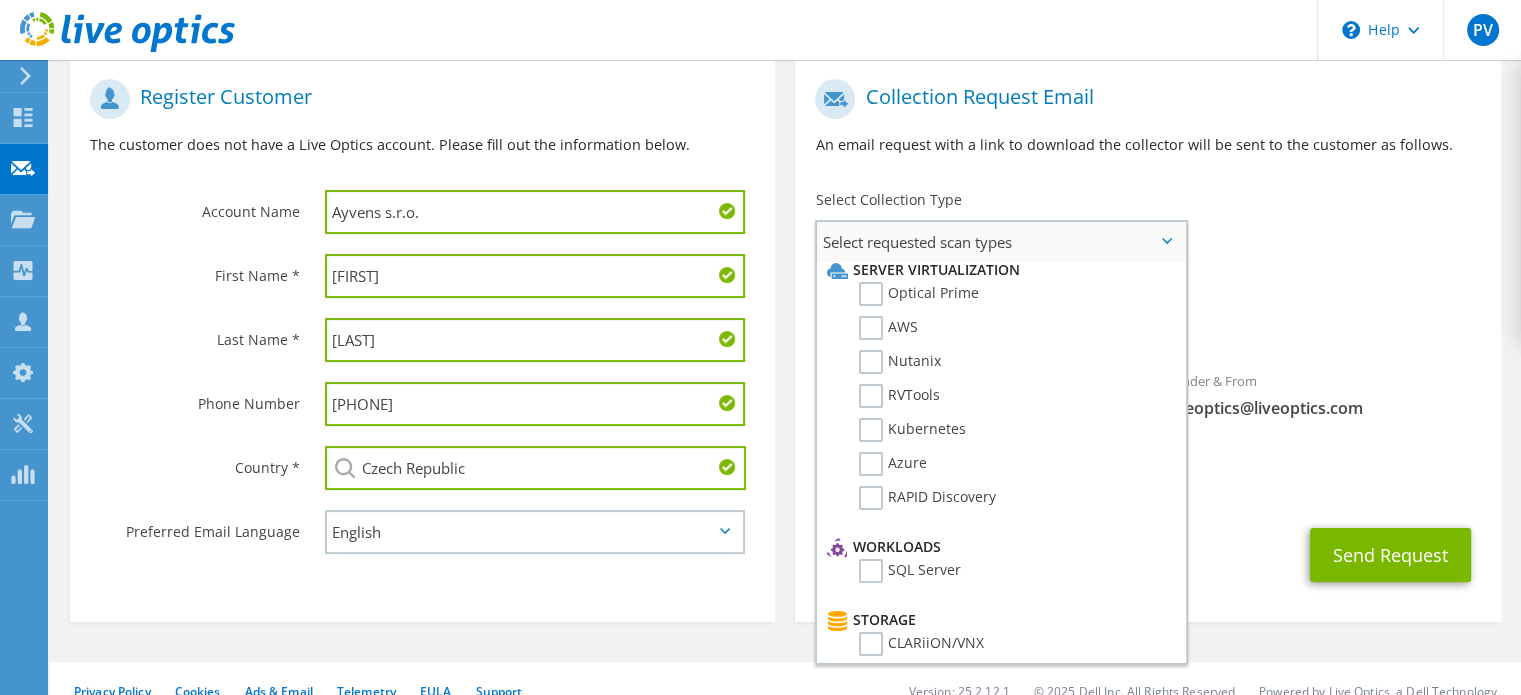 scroll, scrollTop: 0, scrollLeft: 0, axis: both 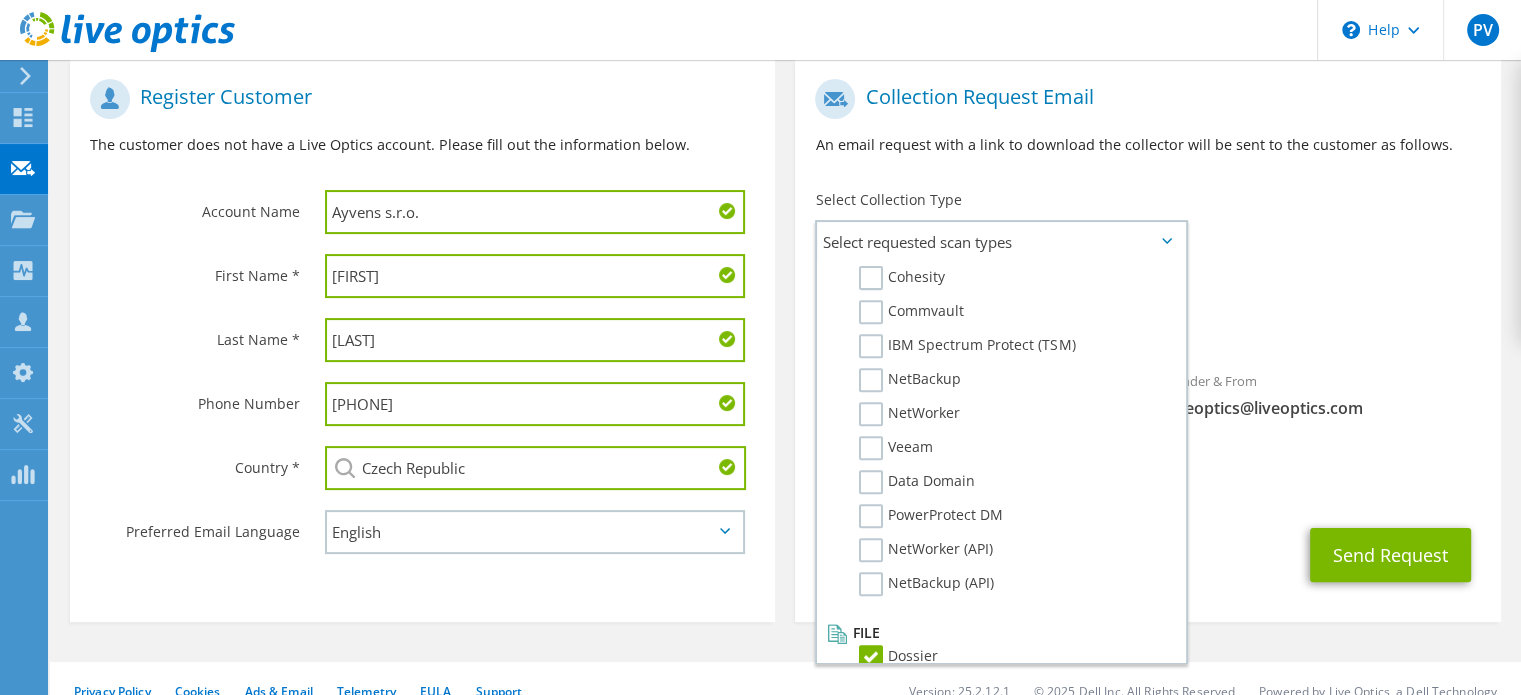 drag, startPoint x: 332, startPoint y: 400, endPoint x: 382, endPoint y: 419, distance: 53.488316 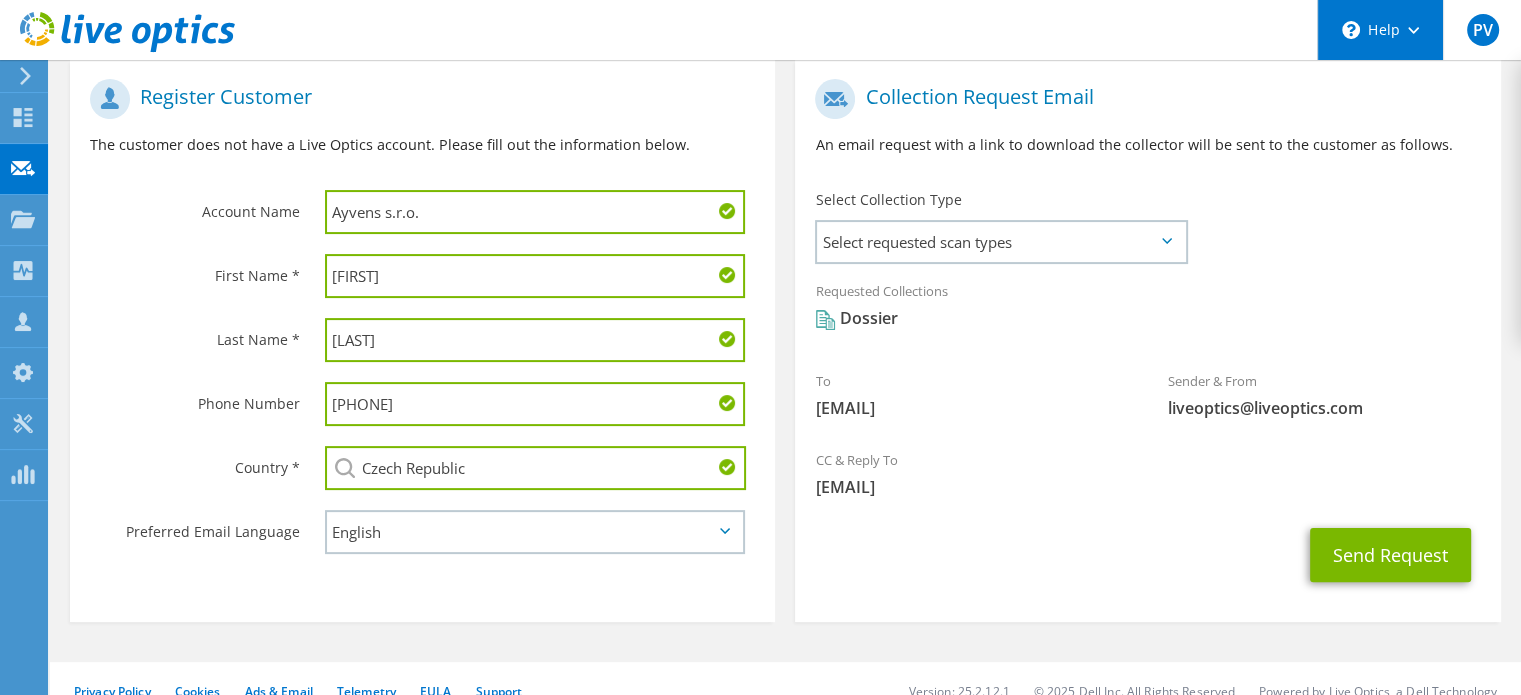 type on "+420606766336" 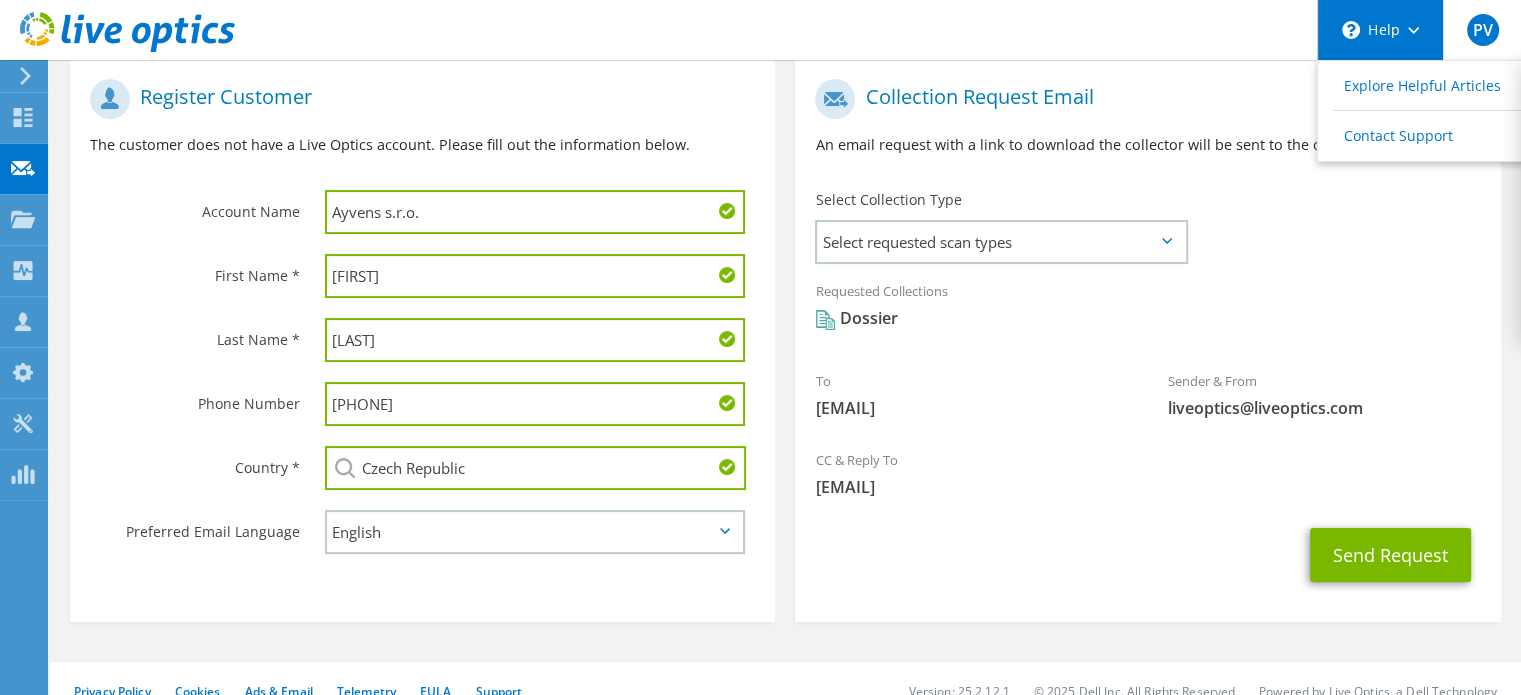 click 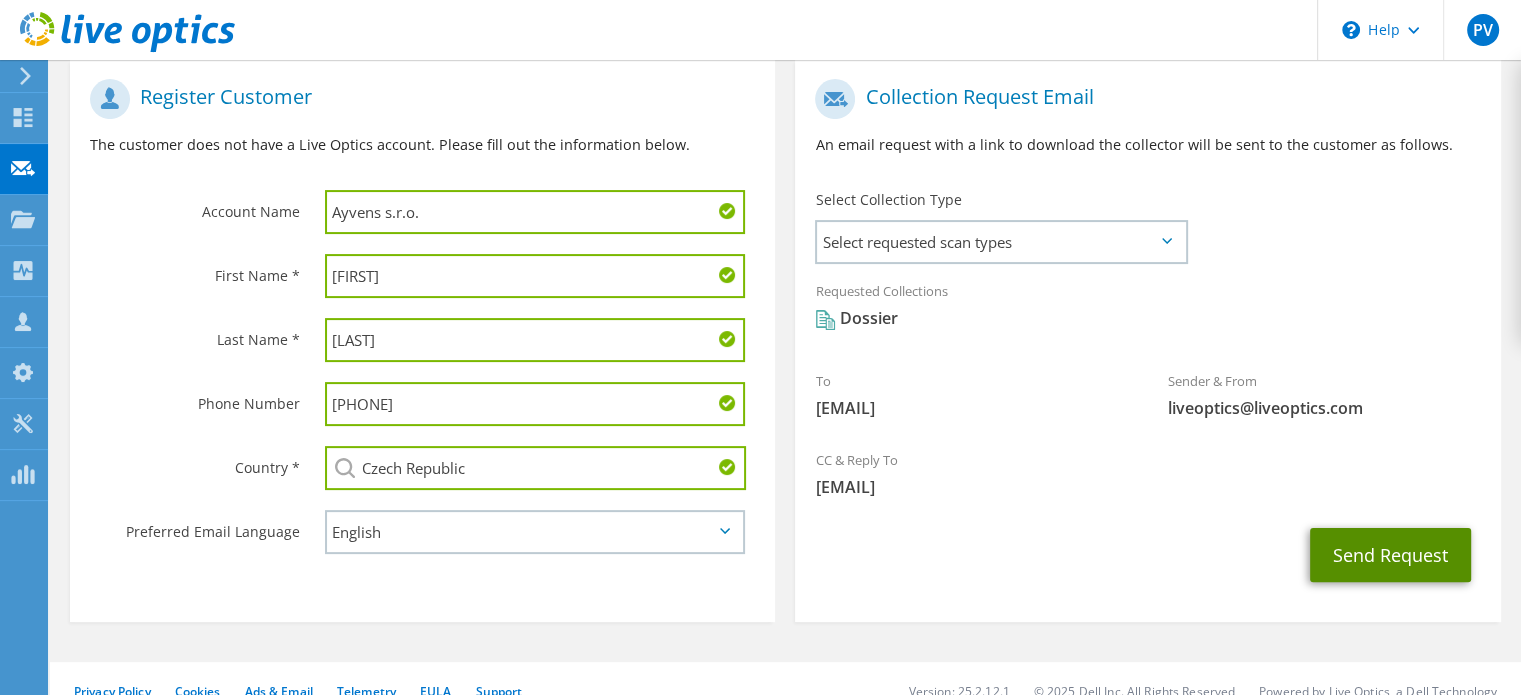 click on "Send Request" at bounding box center [1390, 555] 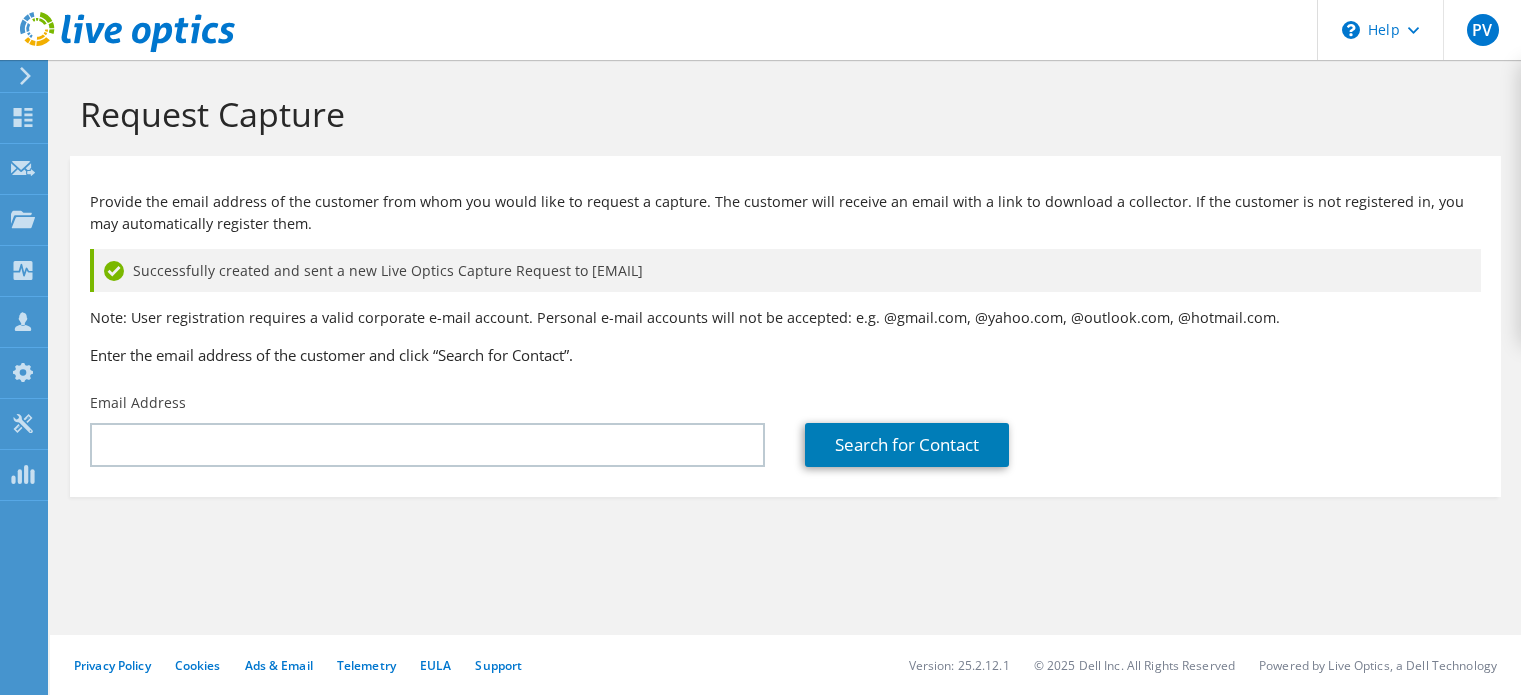 scroll, scrollTop: 0, scrollLeft: 0, axis: both 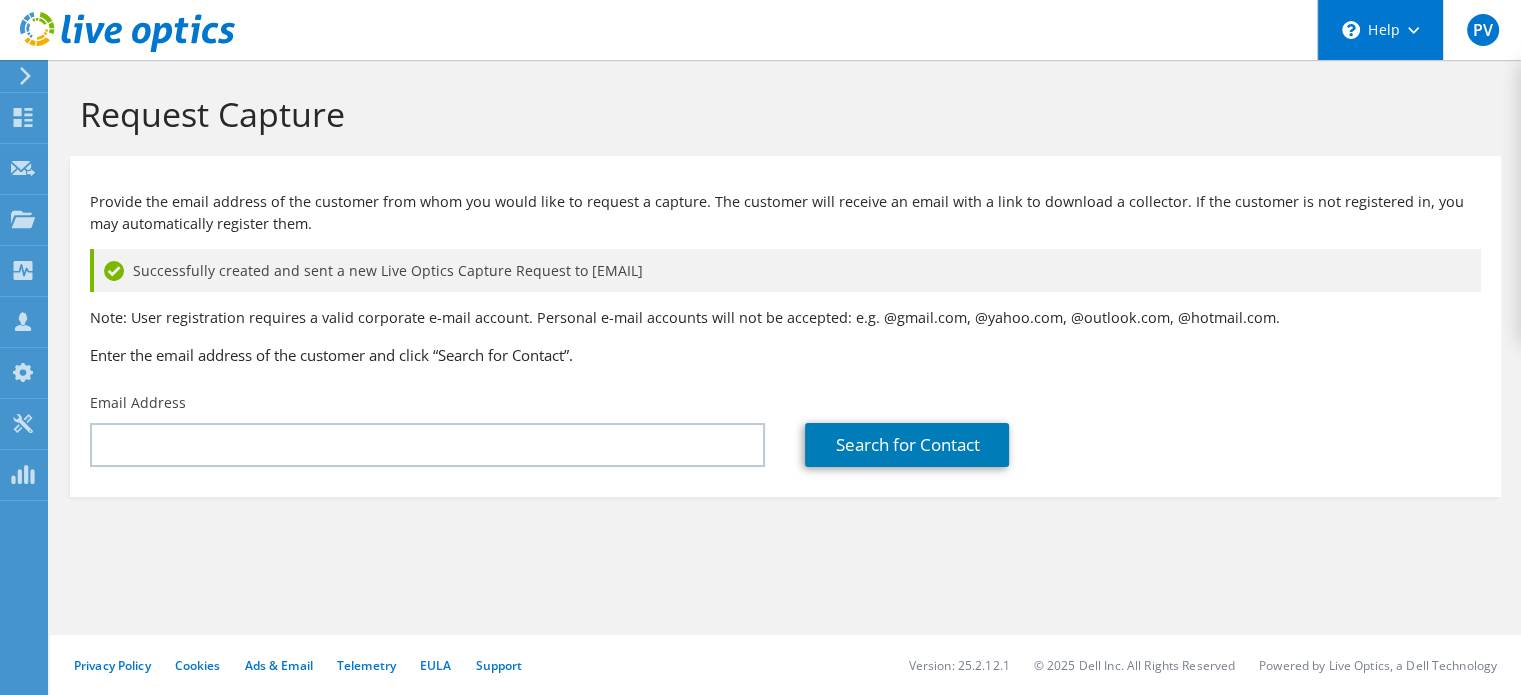 click on "\n
Help" at bounding box center [1380, 30] 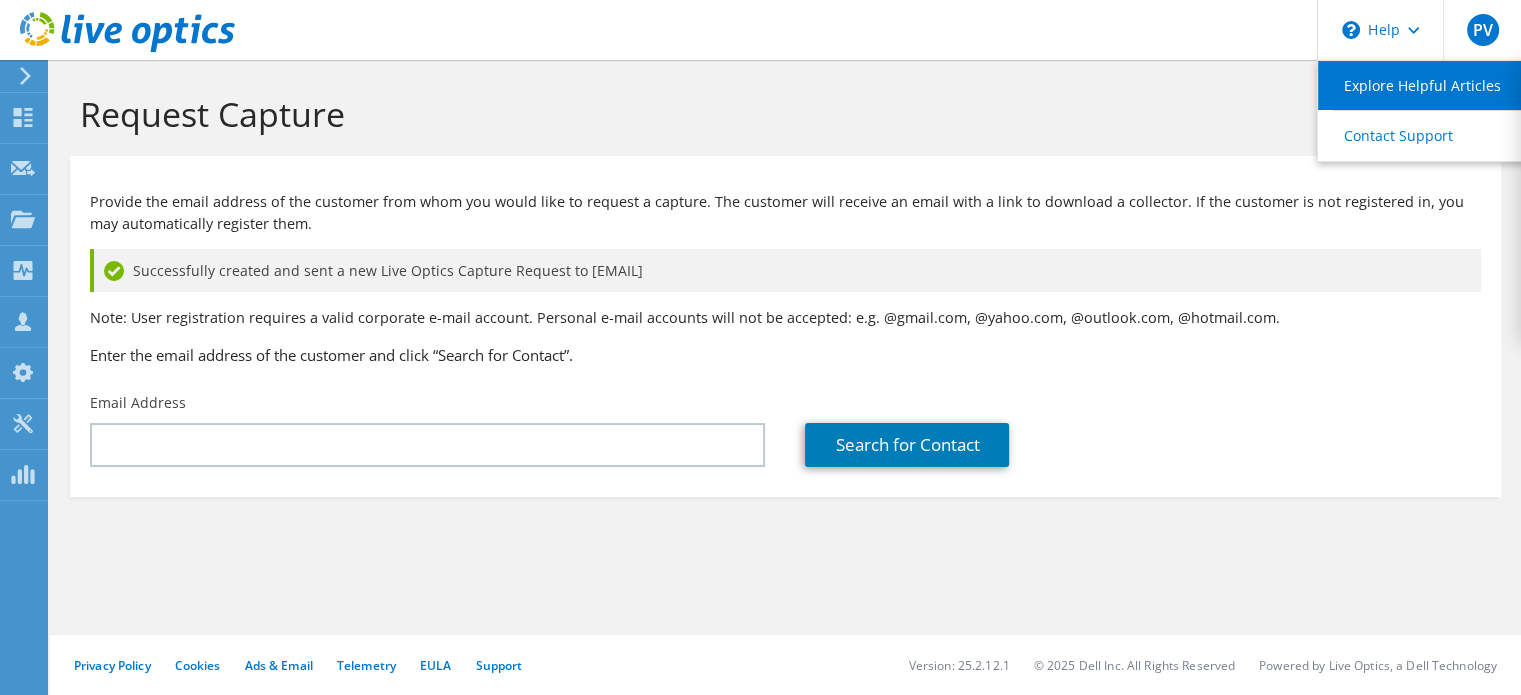 click on "Explore Helpful Articles" at bounding box center (1429, 85) 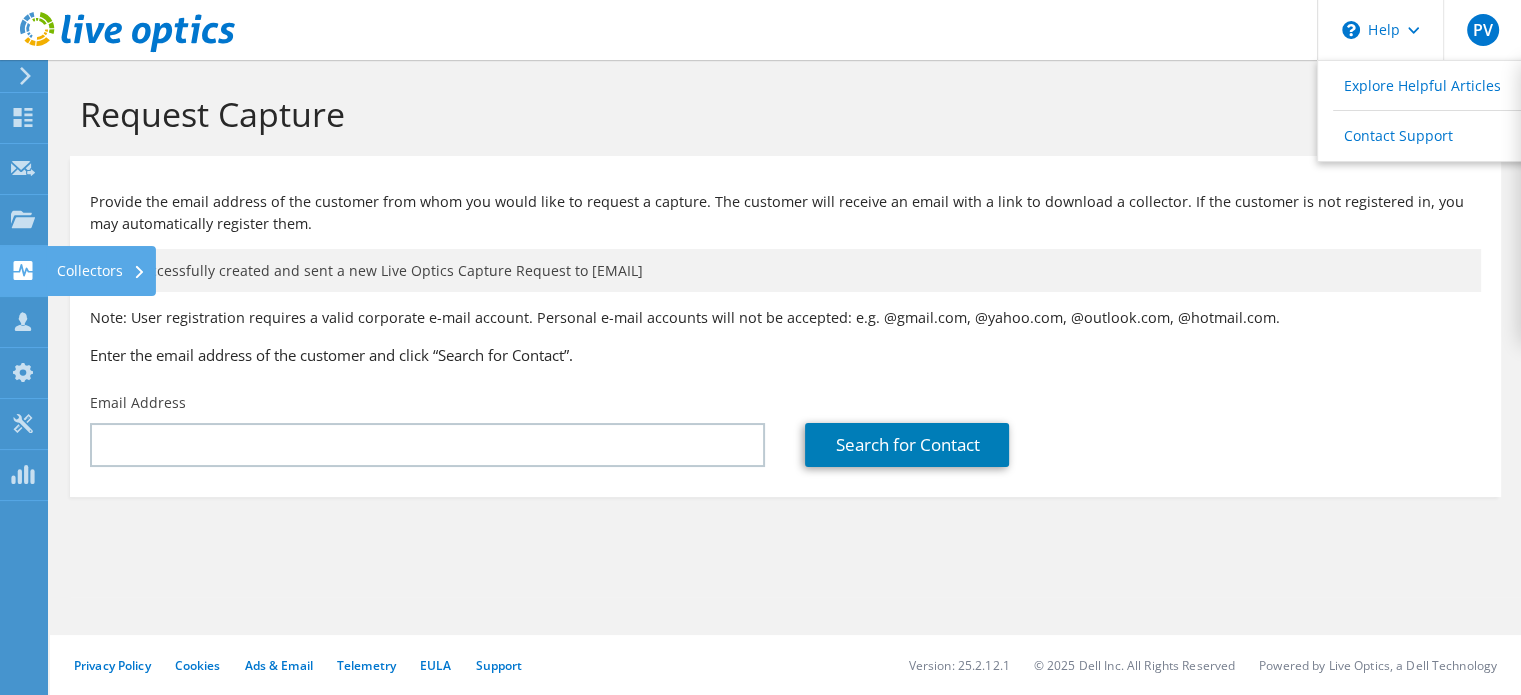 click 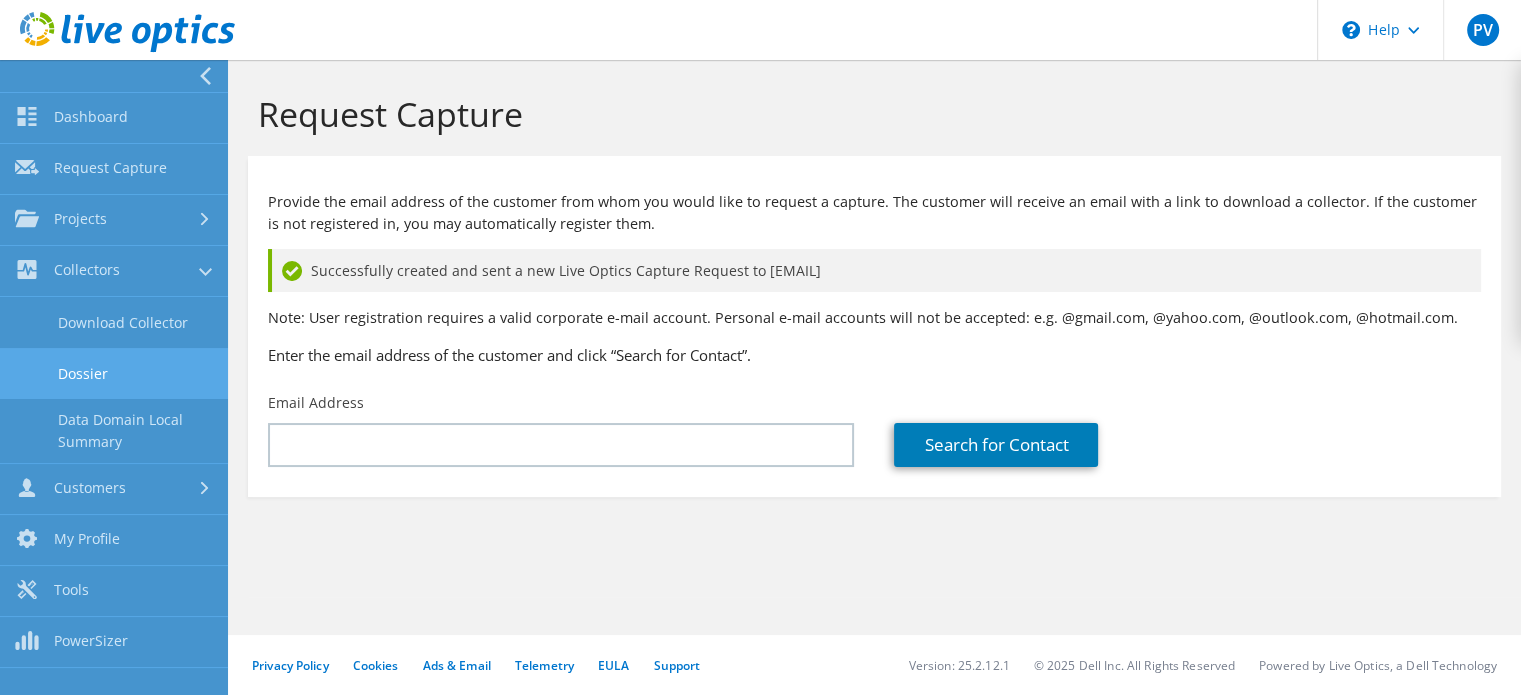 click on "Dossier" at bounding box center (114, 373) 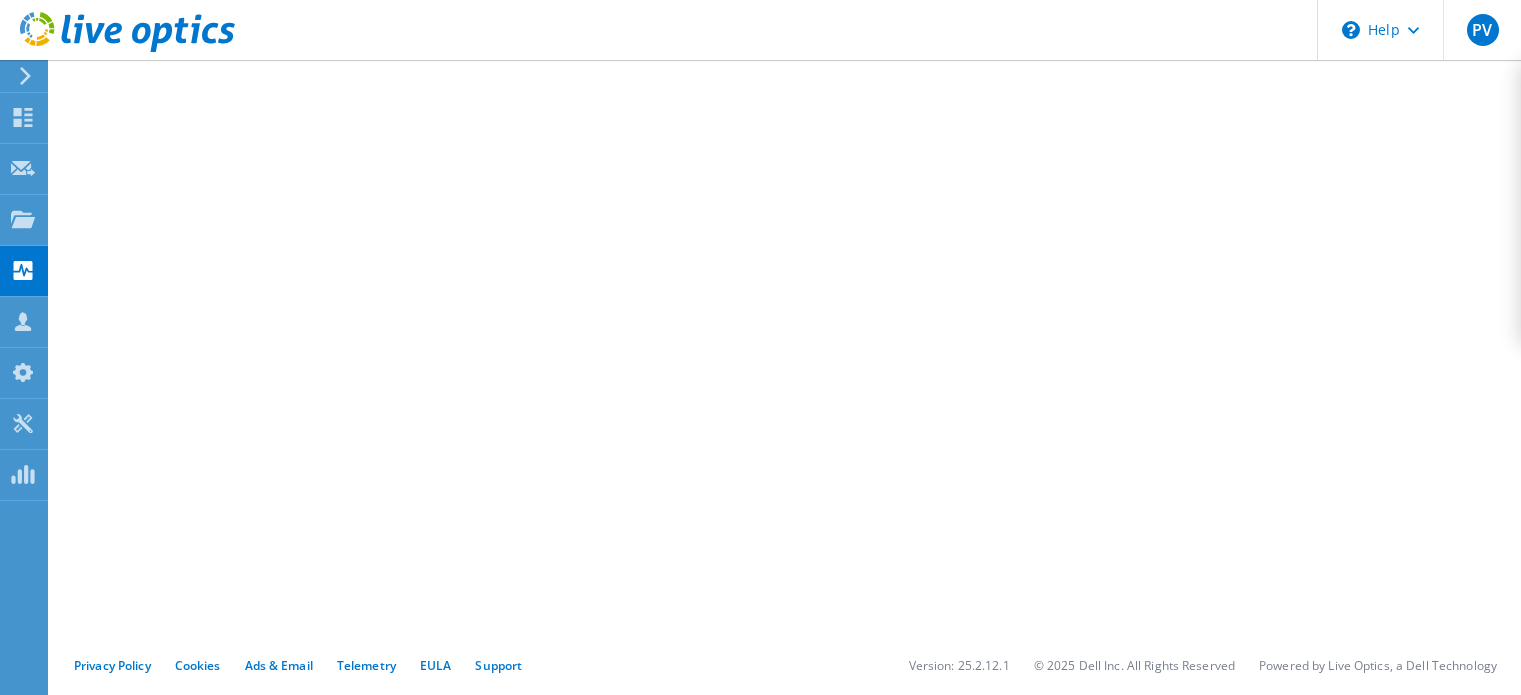 scroll, scrollTop: 0, scrollLeft: 0, axis: both 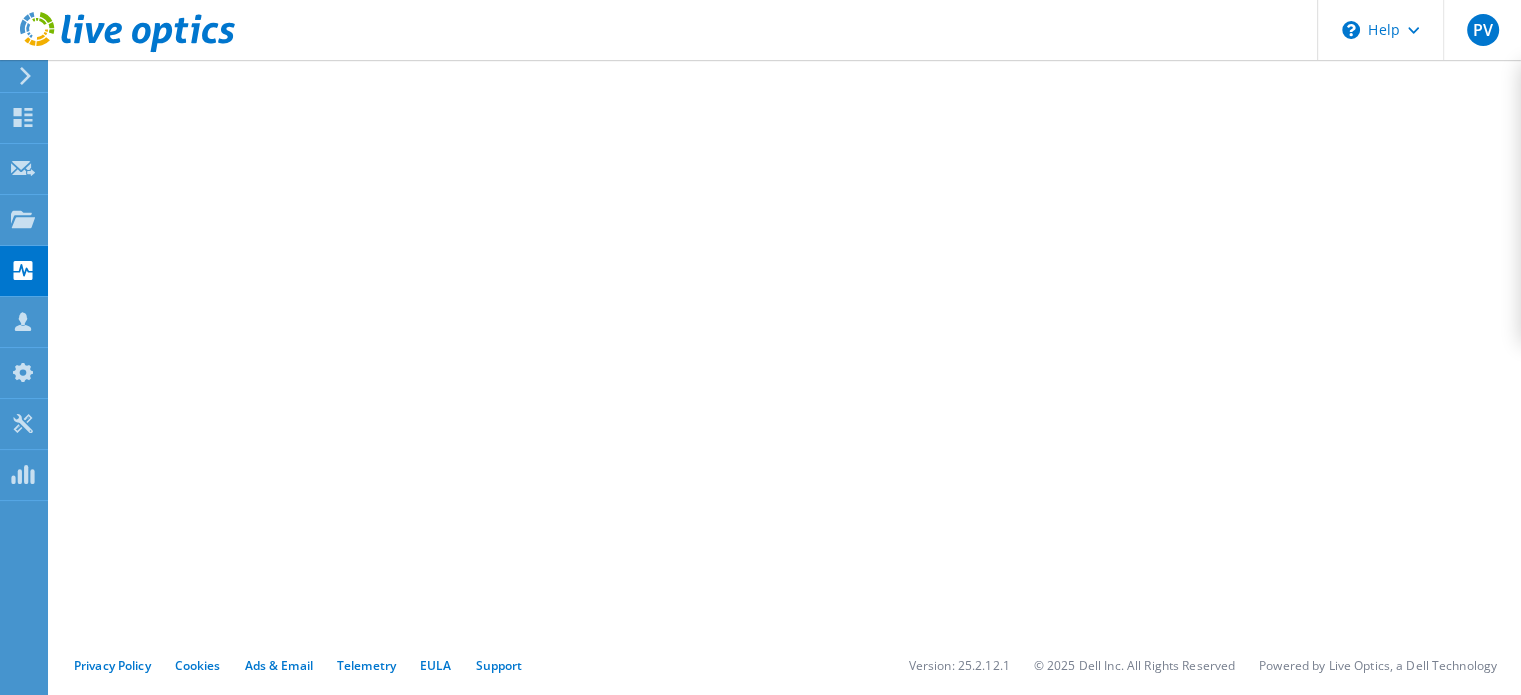 click 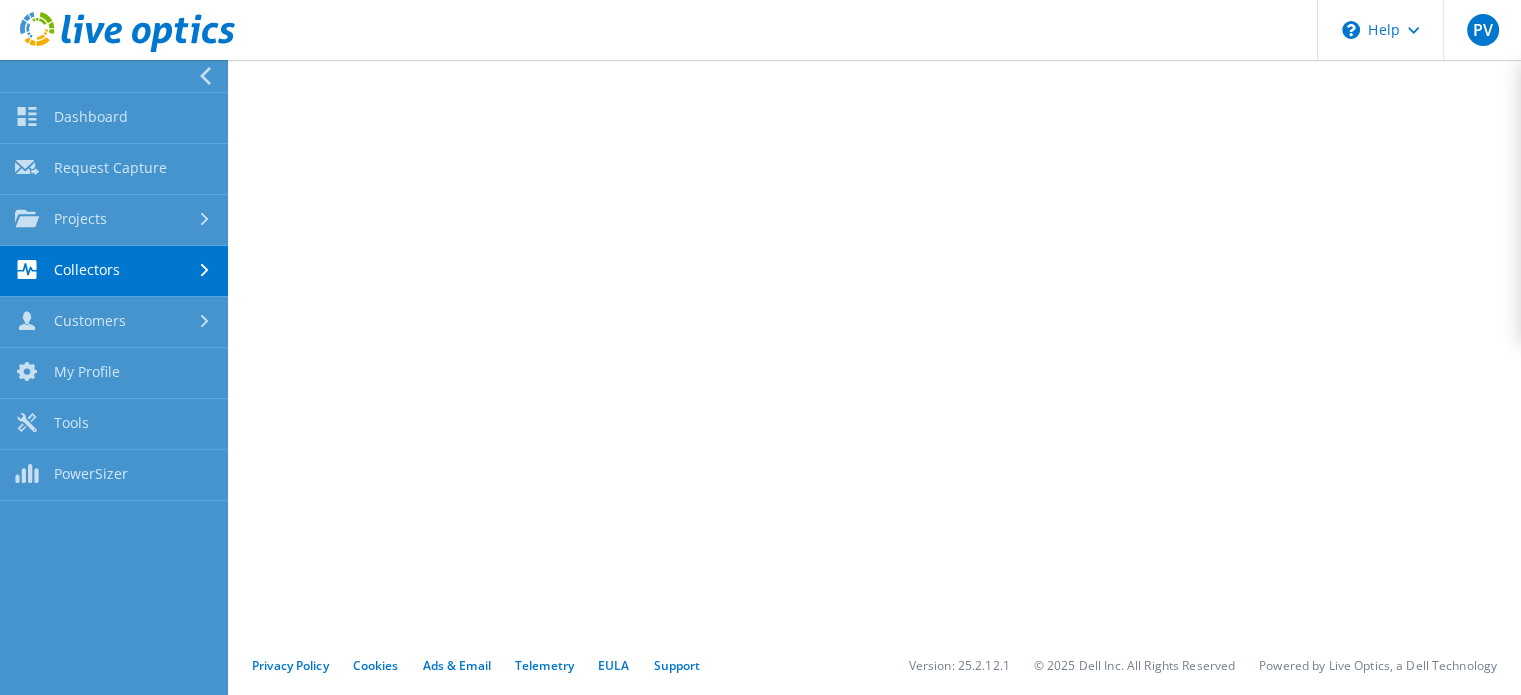 click on "Collectors" at bounding box center [114, 271] 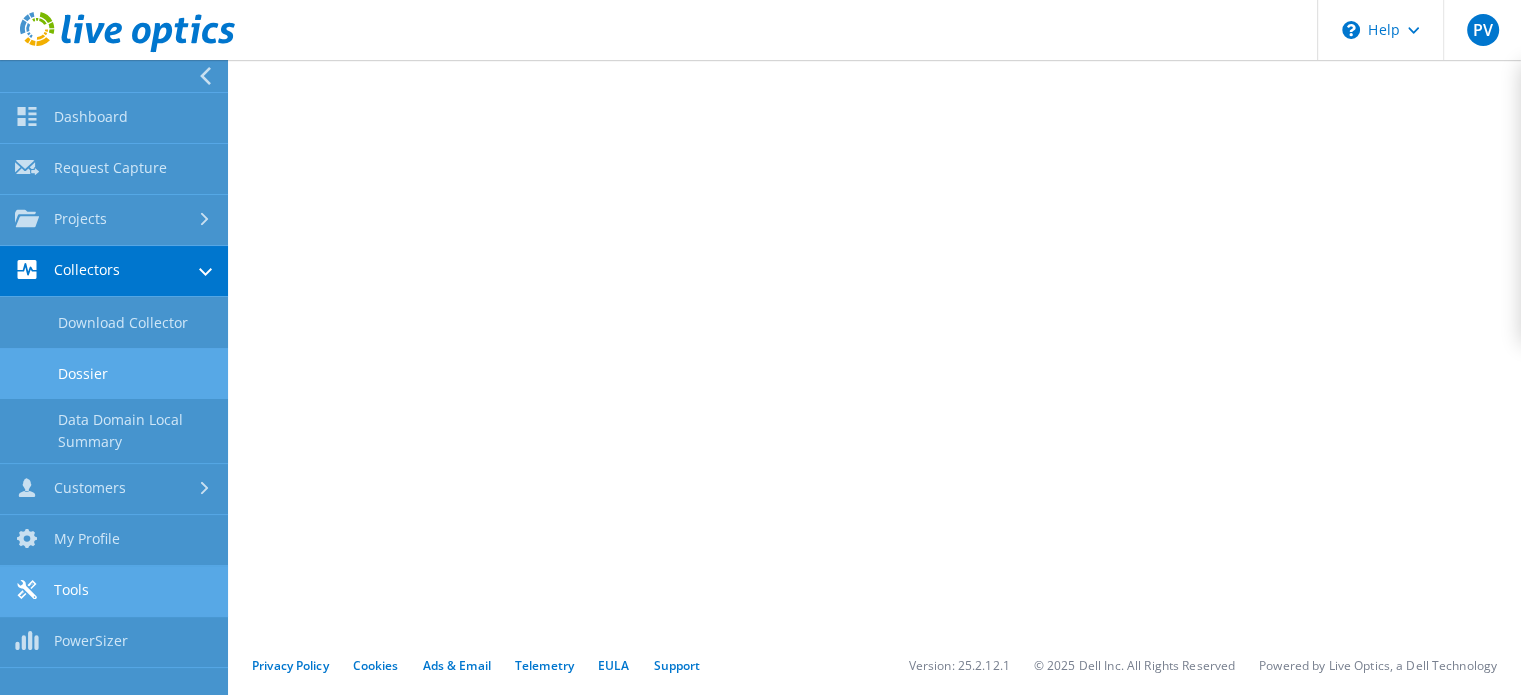click on "Tools" at bounding box center (114, 591) 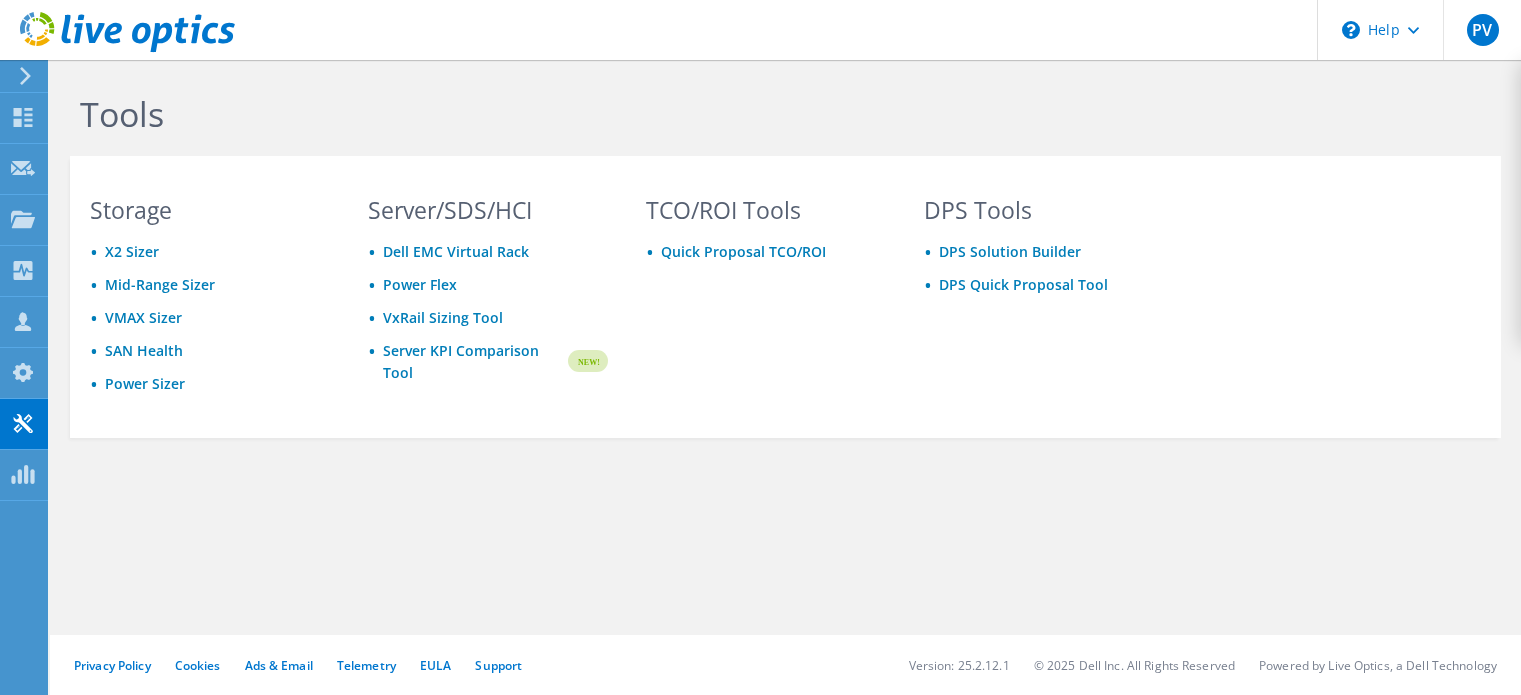 scroll, scrollTop: 0, scrollLeft: 0, axis: both 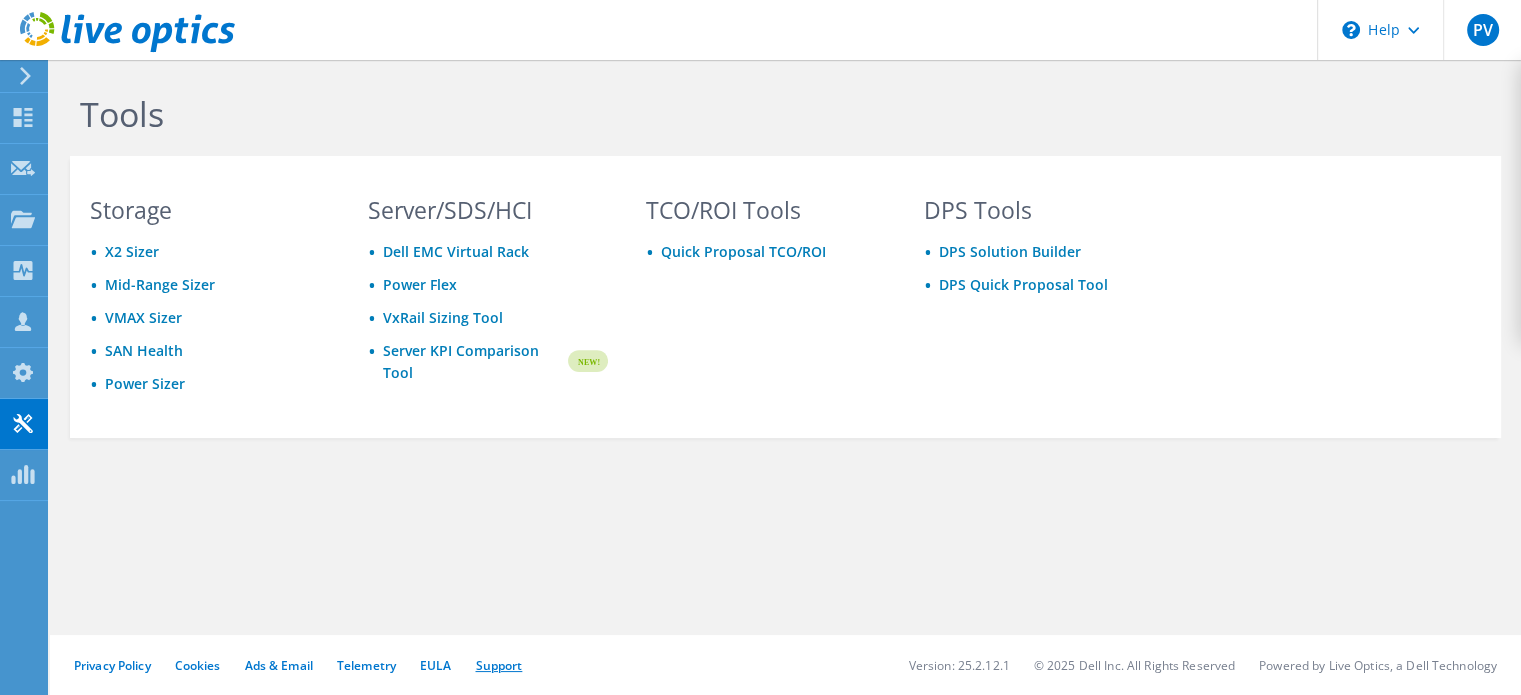 click on "Support" at bounding box center (498, 665) 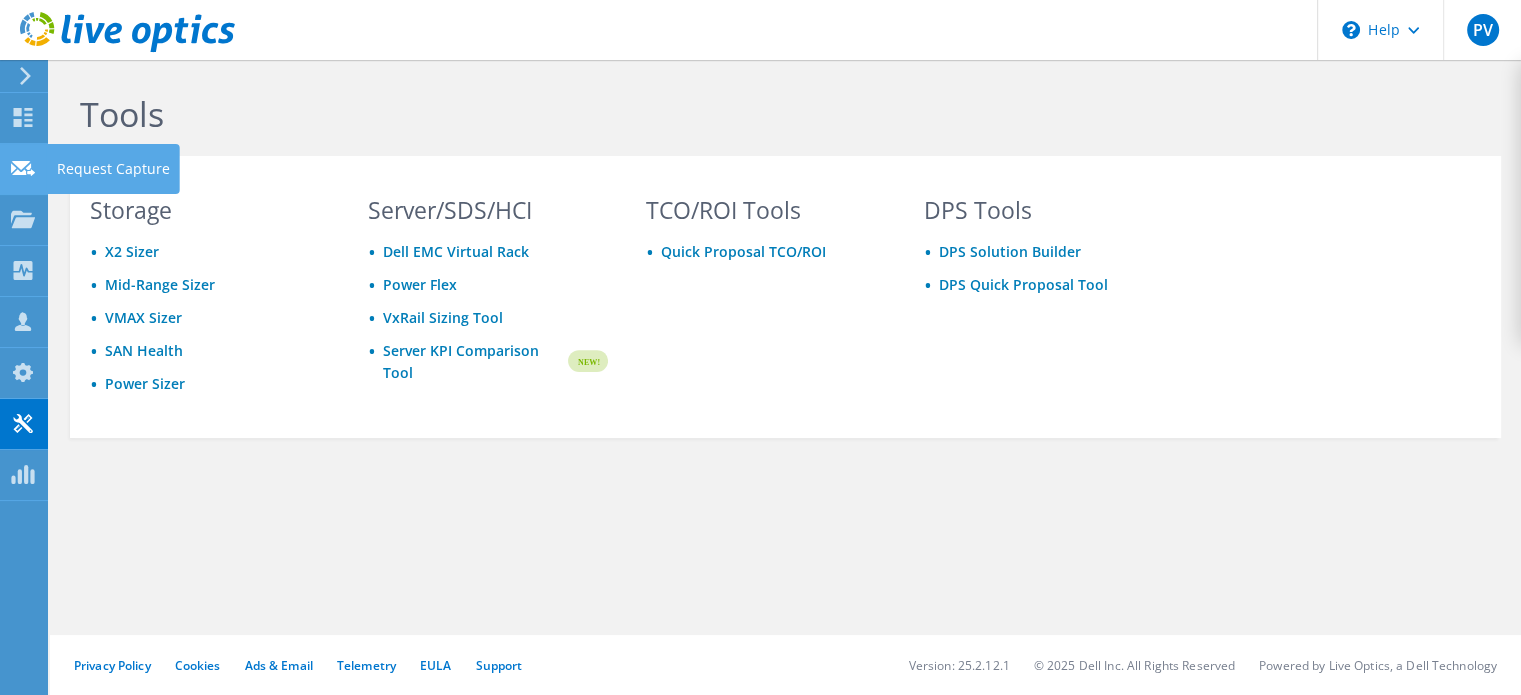 click on "Request Capture" at bounding box center [113, 169] 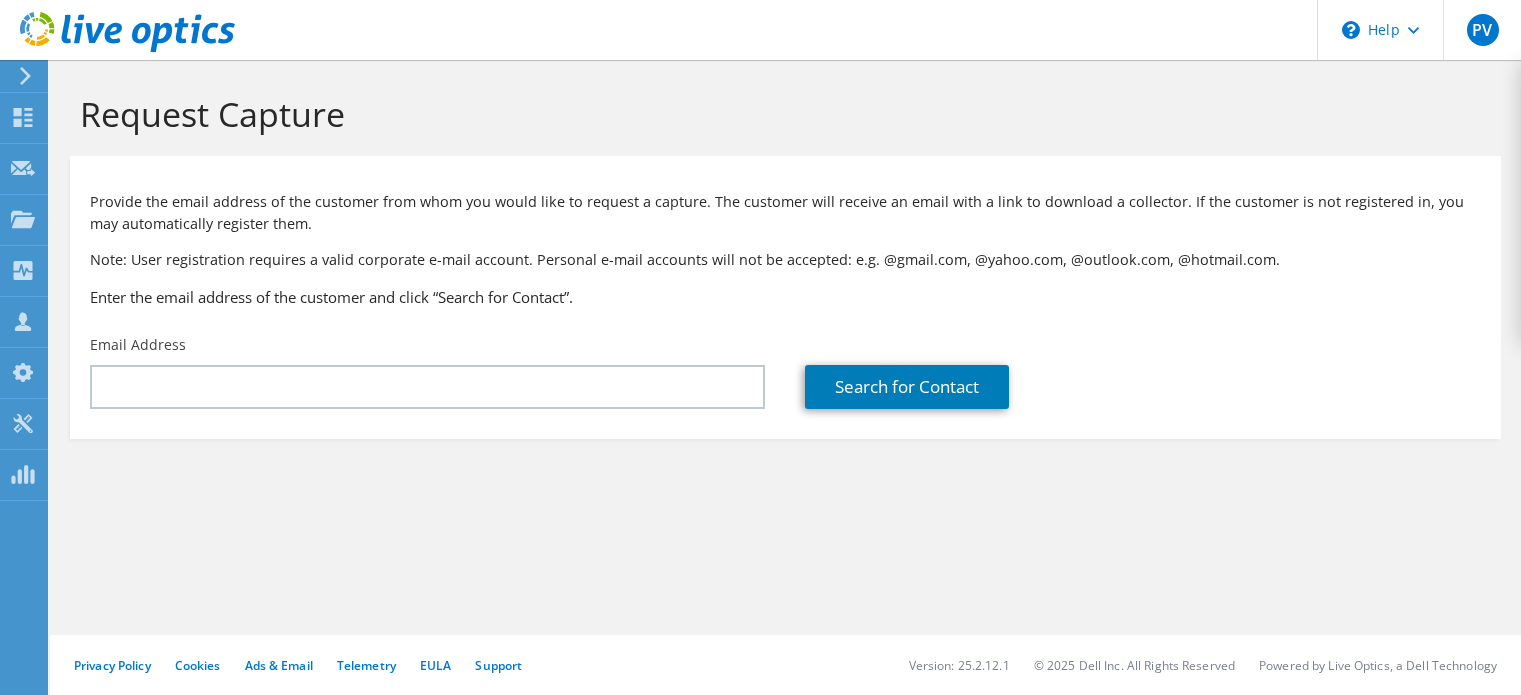 scroll, scrollTop: 0, scrollLeft: 0, axis: both 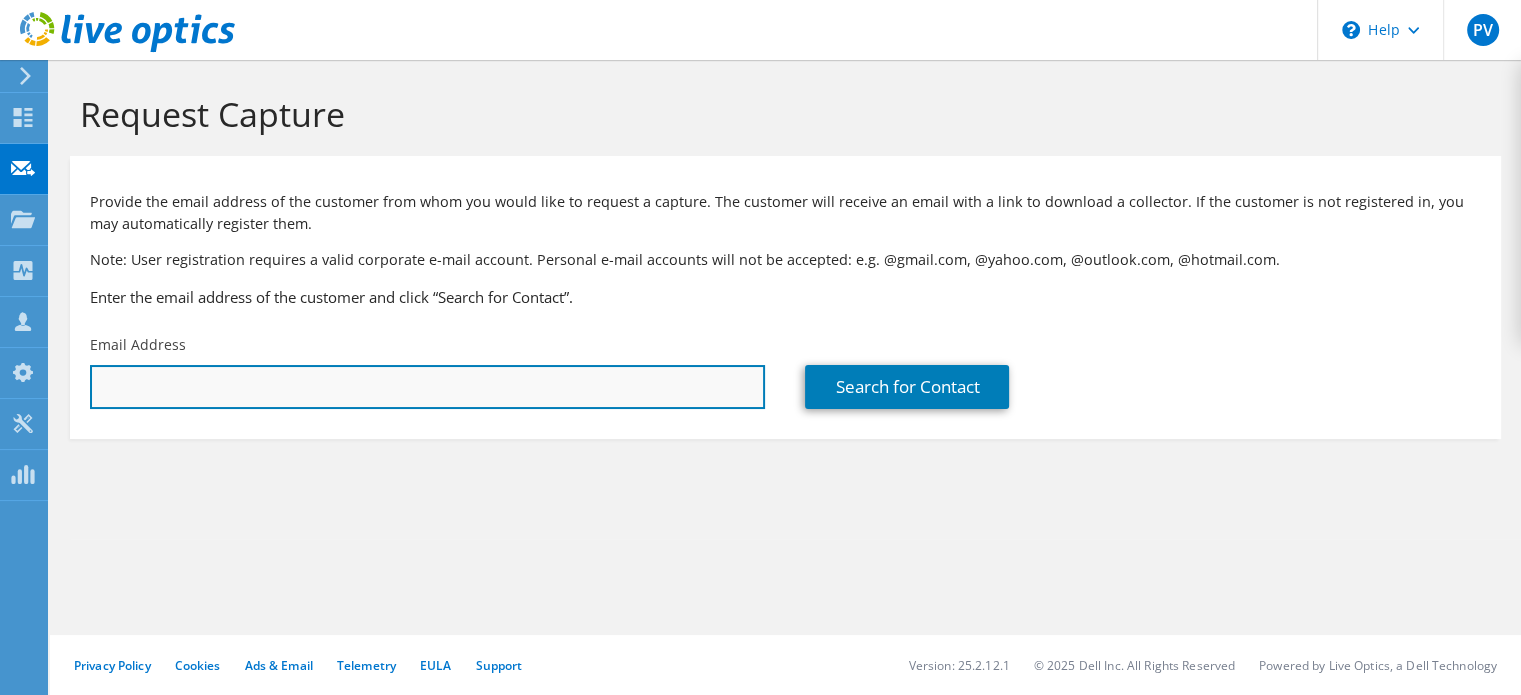 click at bounding box center (427, 387) 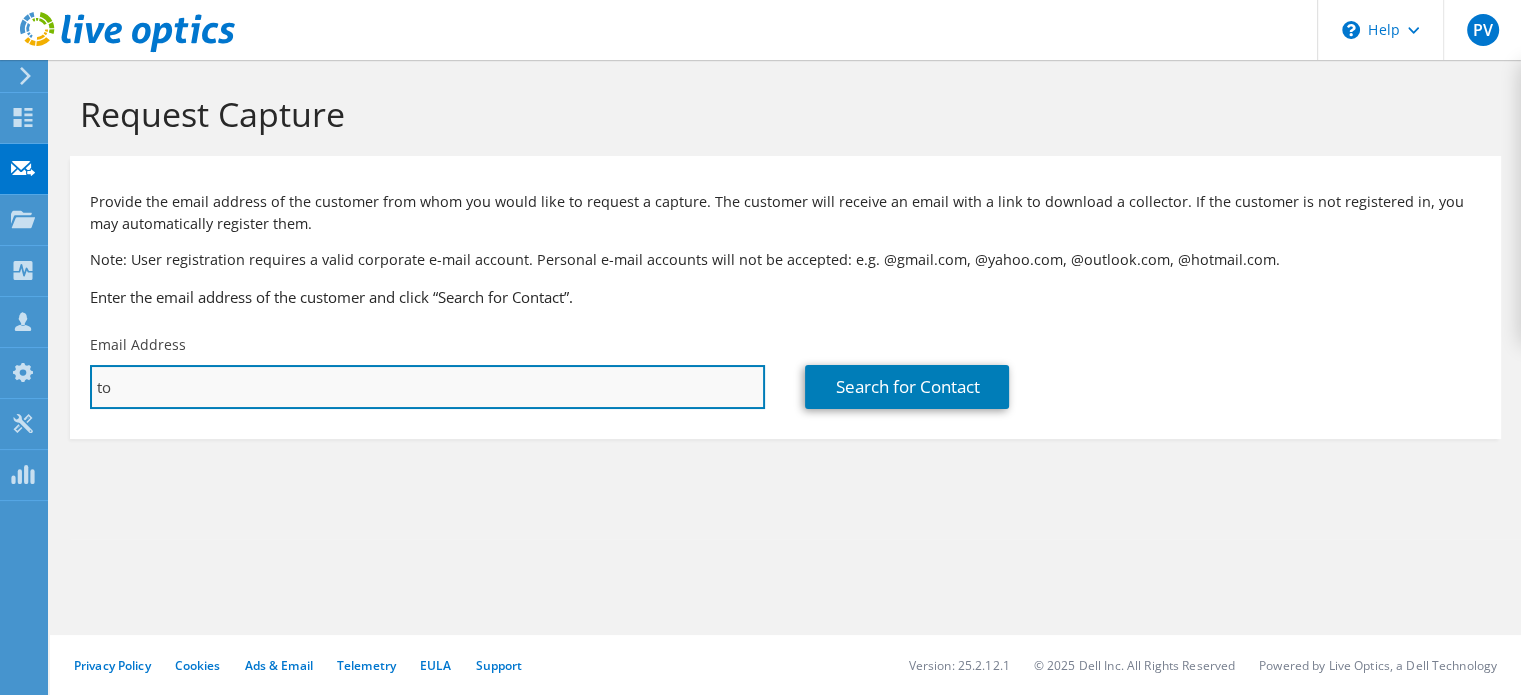 type on "[EMAIL]" 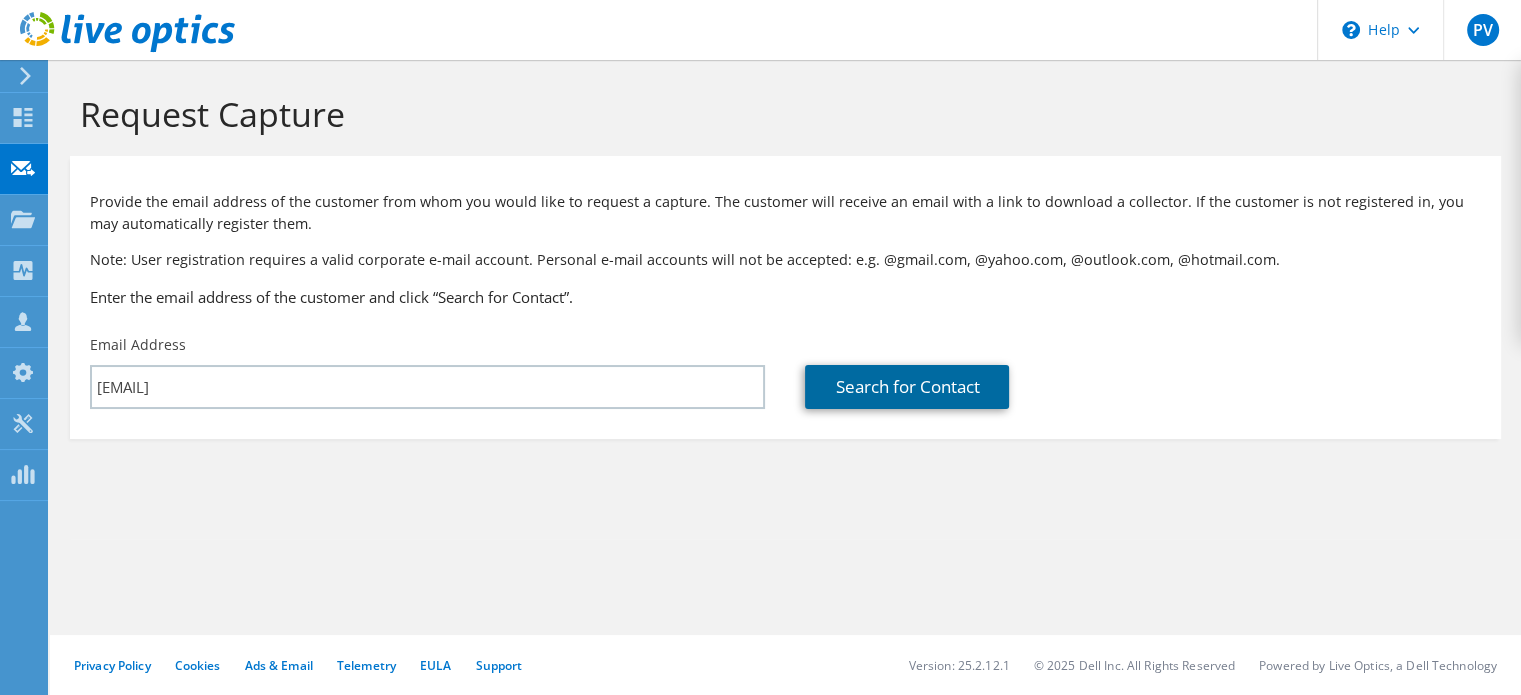 click on "Search for Contact" at bounding box center [907, 387] 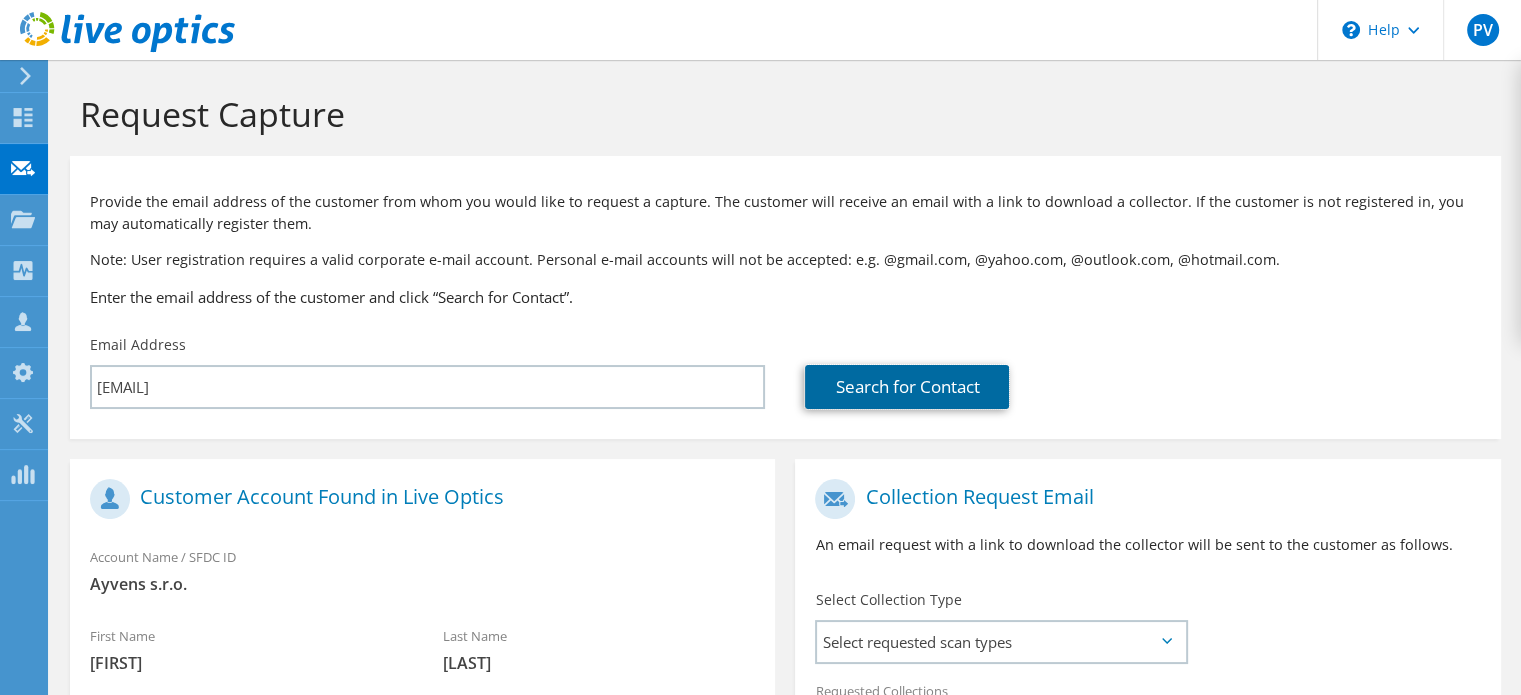 scroll, scrollTop: 300, scrollLeft: 0, axis: vertical 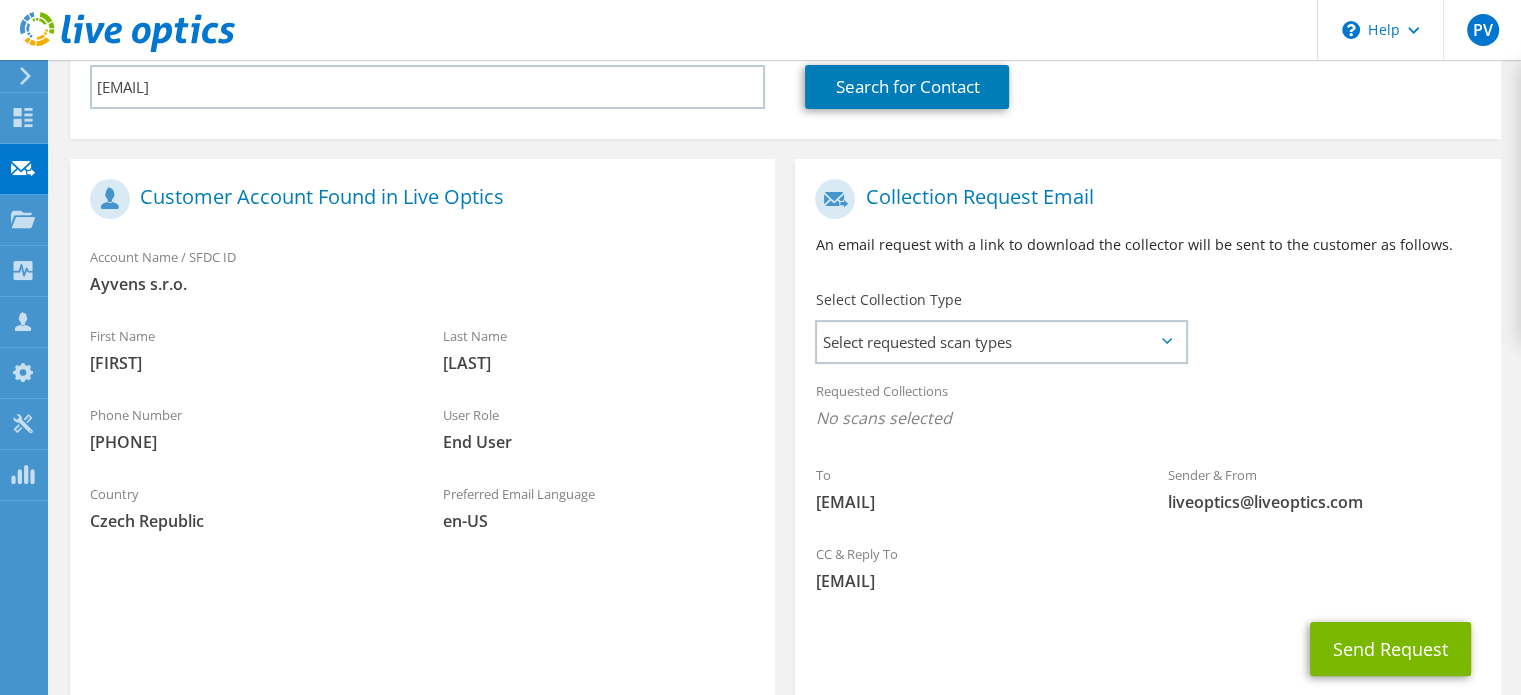 click on "Select Collection Type
Select requested scan types
Server Virtualization
Optical Prime
AWS
Nutanix RVTools Kubernetes Azure SQL Server SC" at bounding box center [1001, 325] 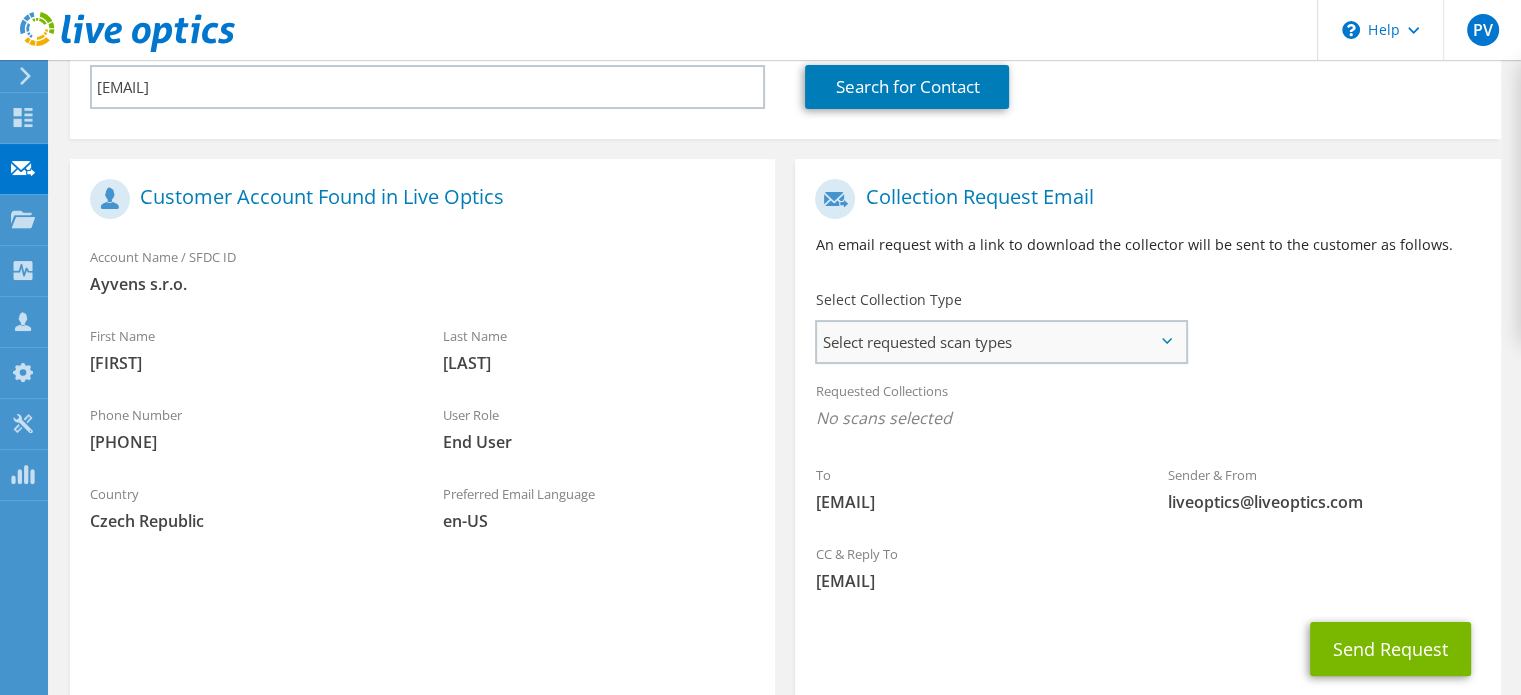 click on "Select requested scan types" at bounding box center (1001, 342) 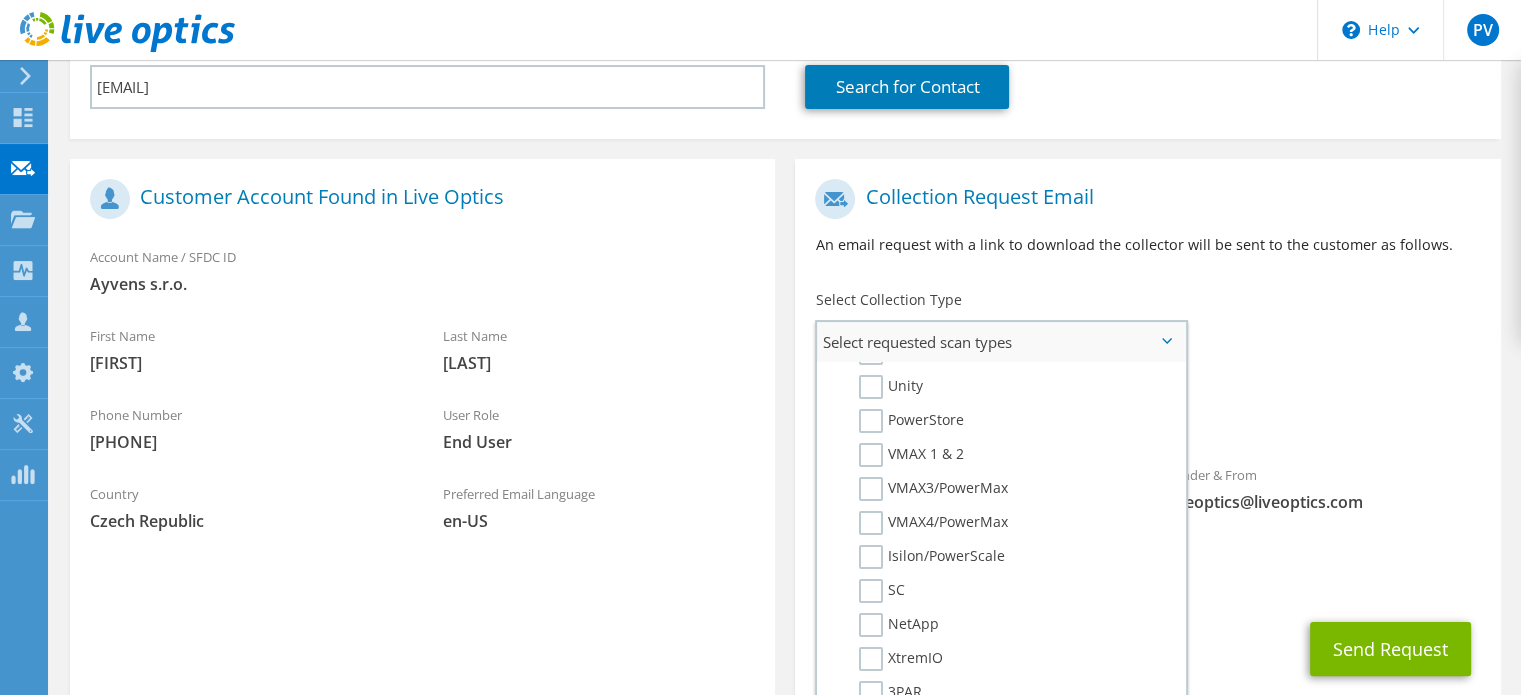 scroll, scrollTop: 500, scrollLeft: 0, axis: vertical 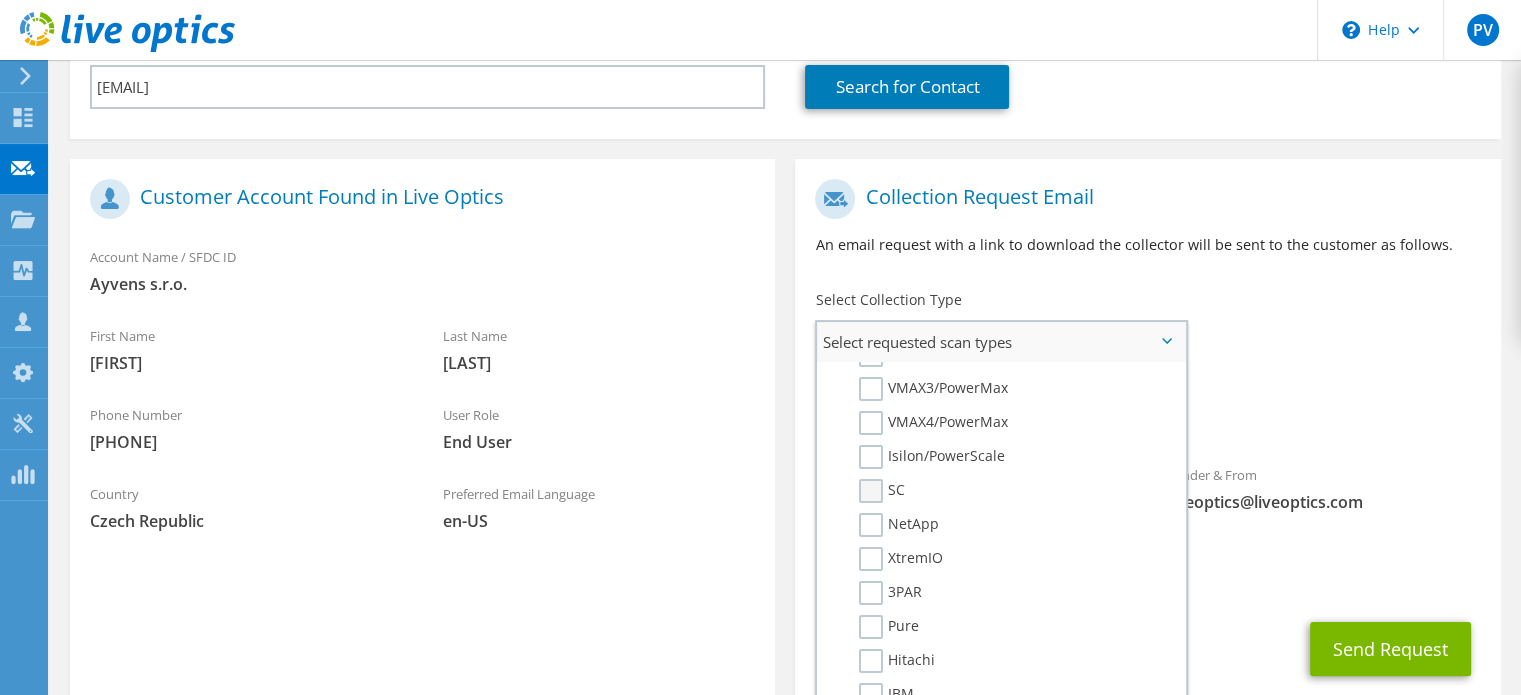 click on "SC" at bounding box center [882, 491] 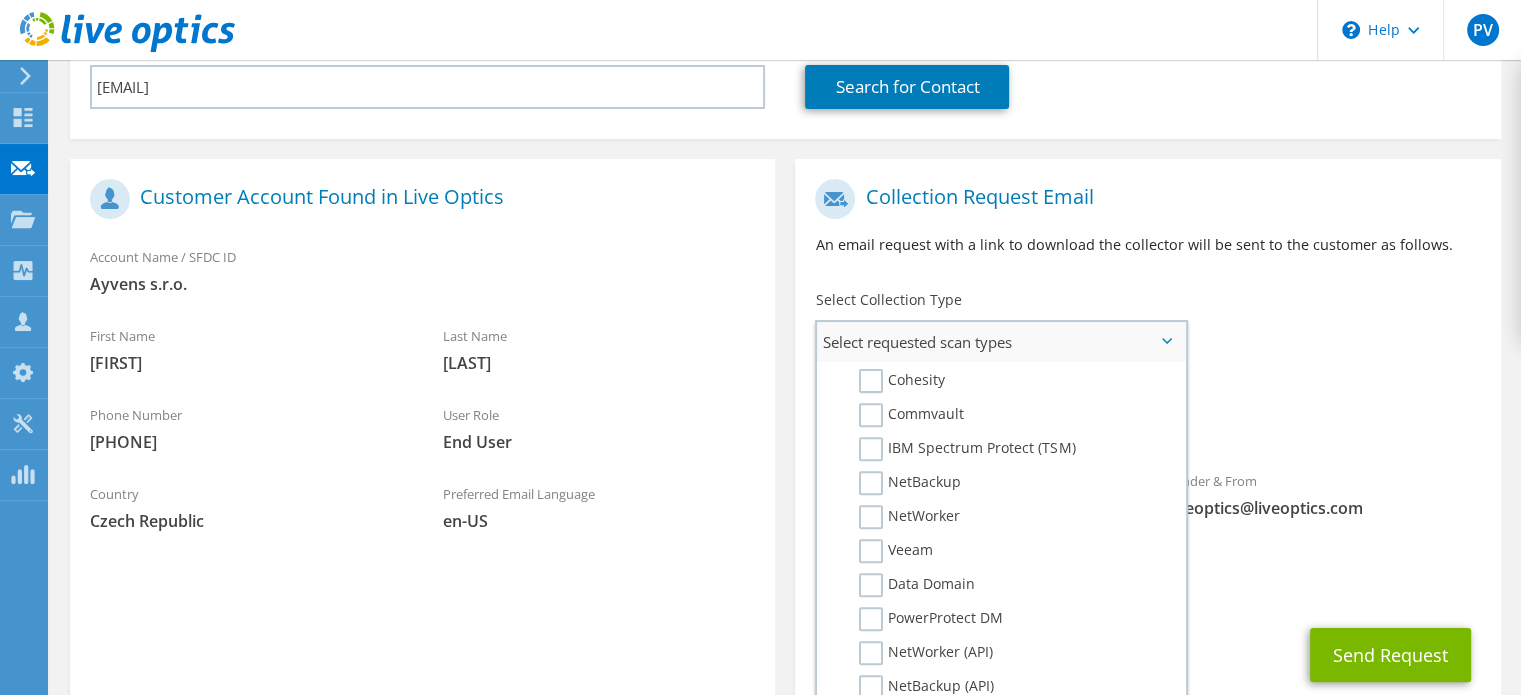 scroll, scrollTop: 924, scrollLeft: 0, axis: vertical 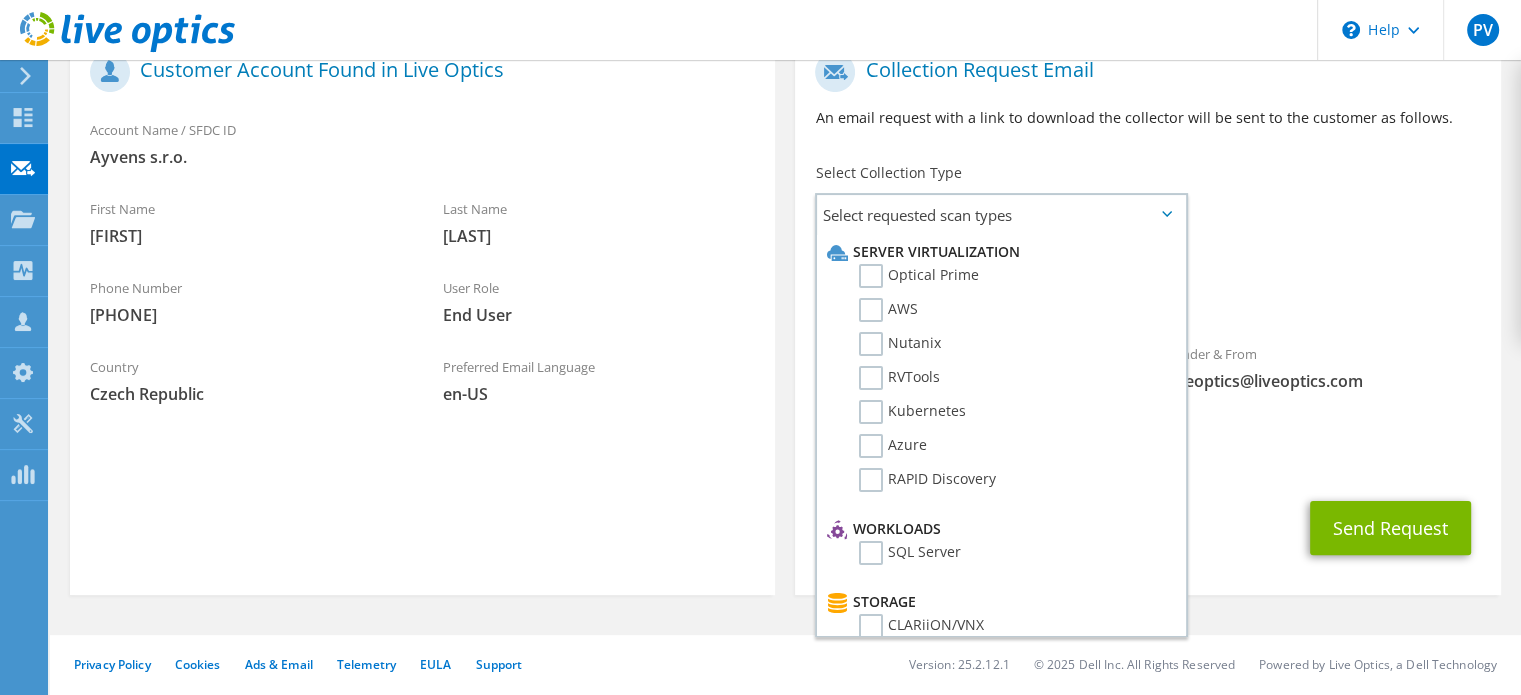 click on "Send Request" at bounding box center [1147, 528] 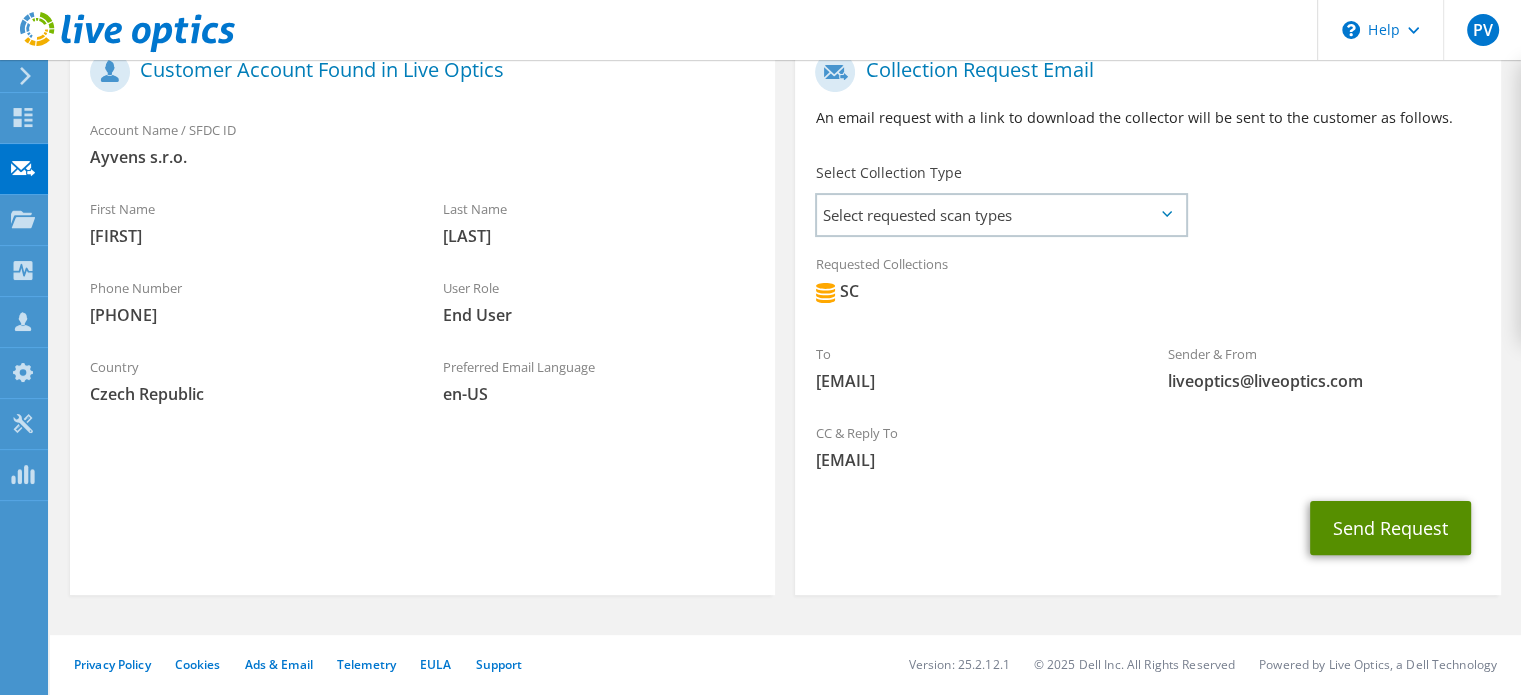 click on "Send Request" at bounding box center [1390, 528] 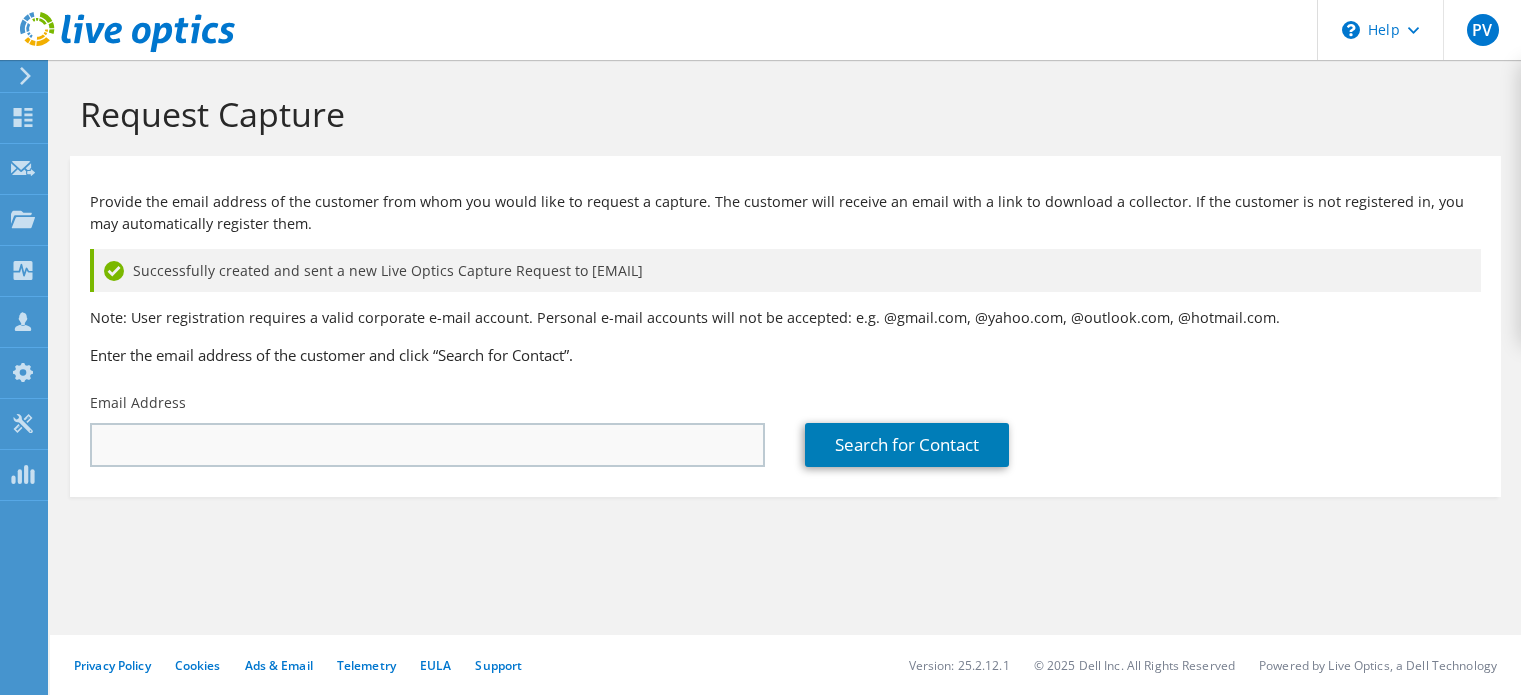 scroll, scrollTop: 0, scrollLeft: 0, axis: both 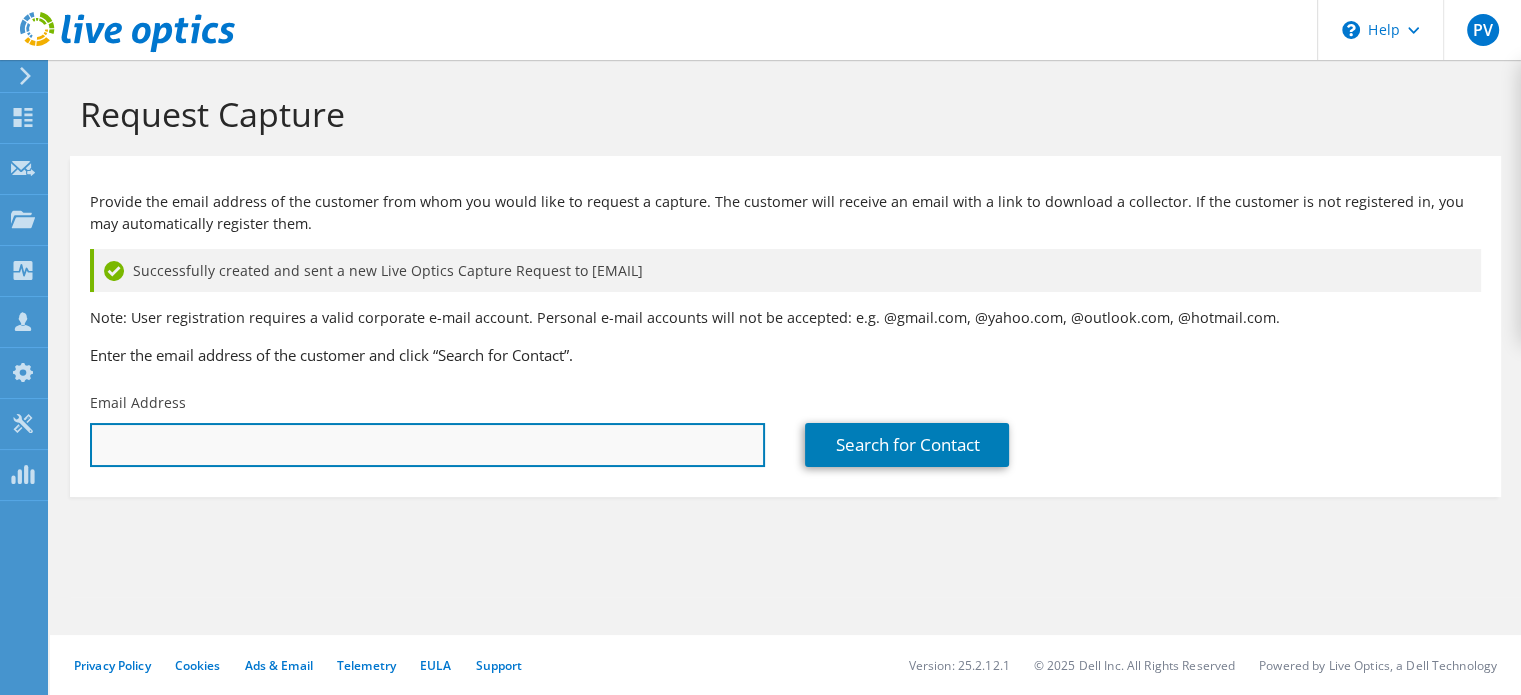 click at bounding box center (427, 445) 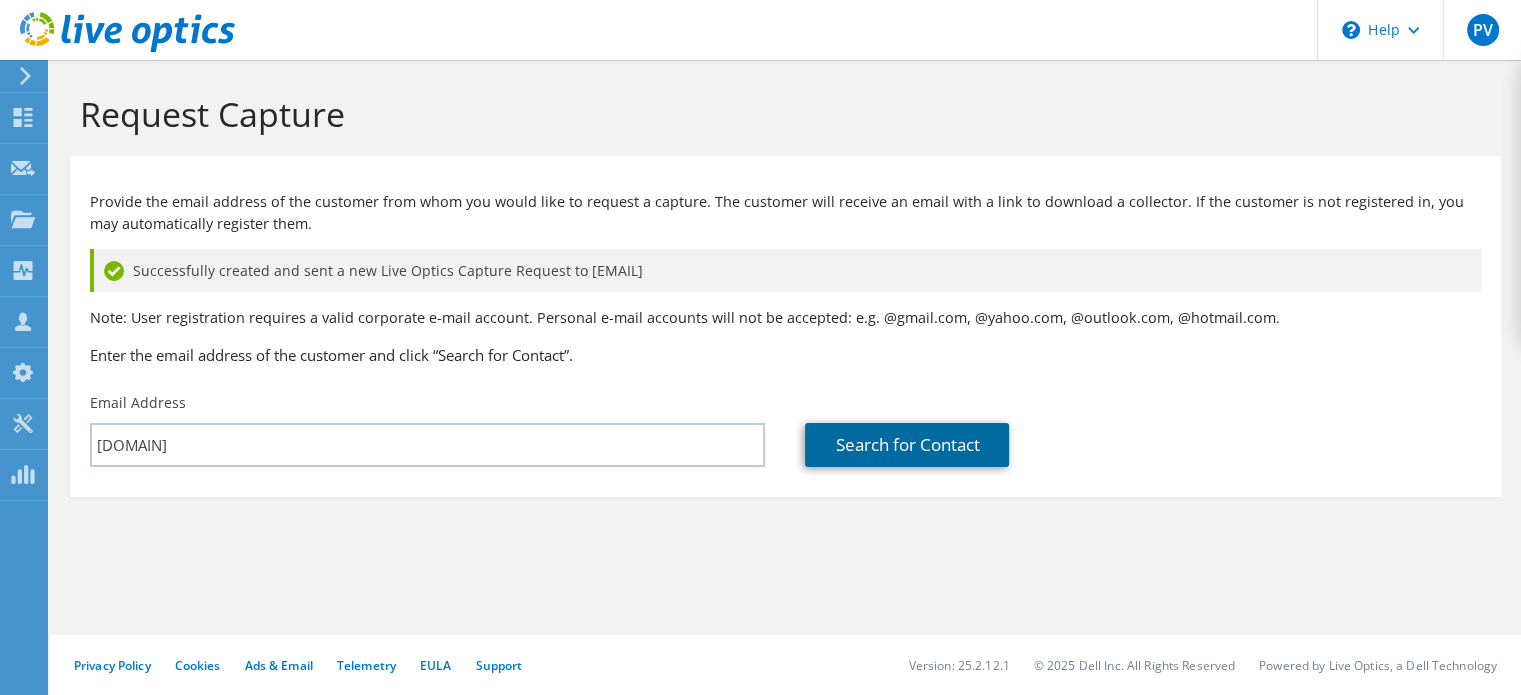 click on "Search for Contact" at bounding box center [907, 445] 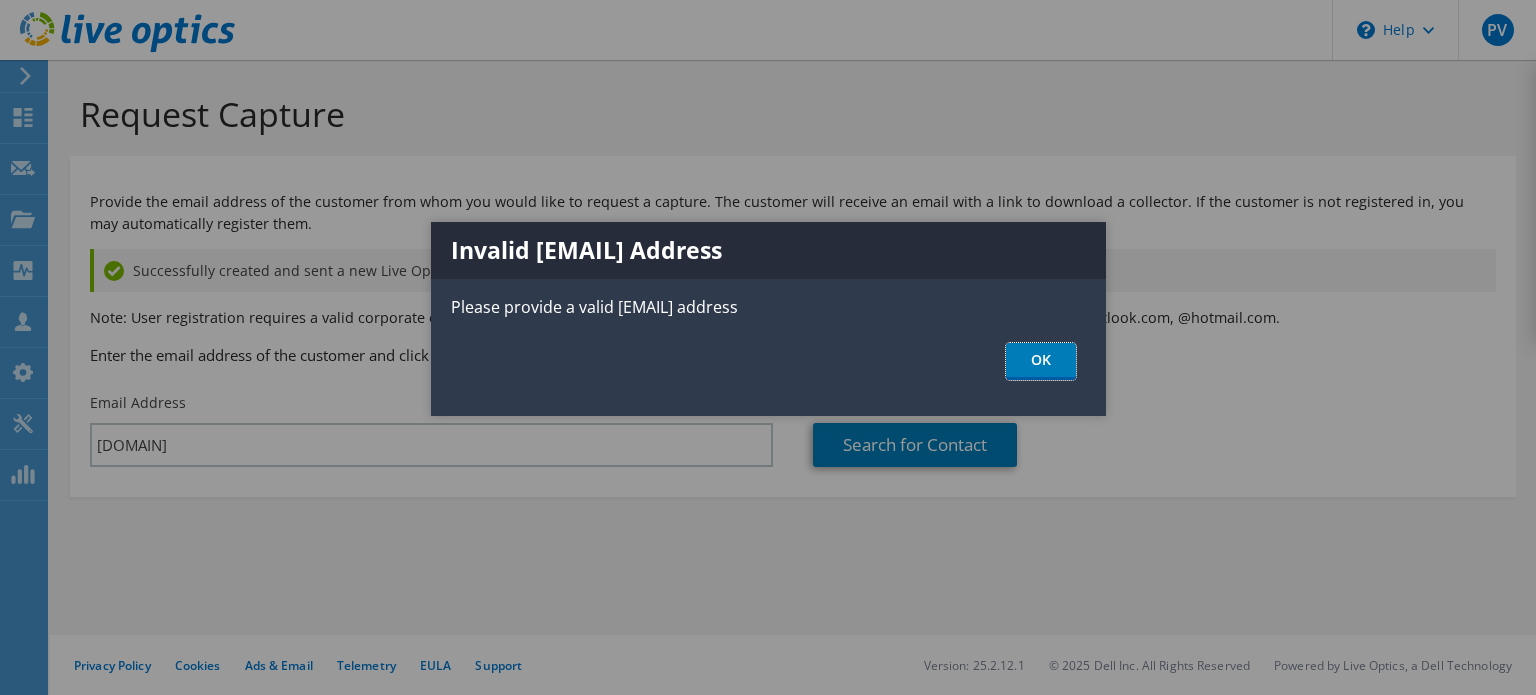 click on "OK" at bounding box center [1041, 361] 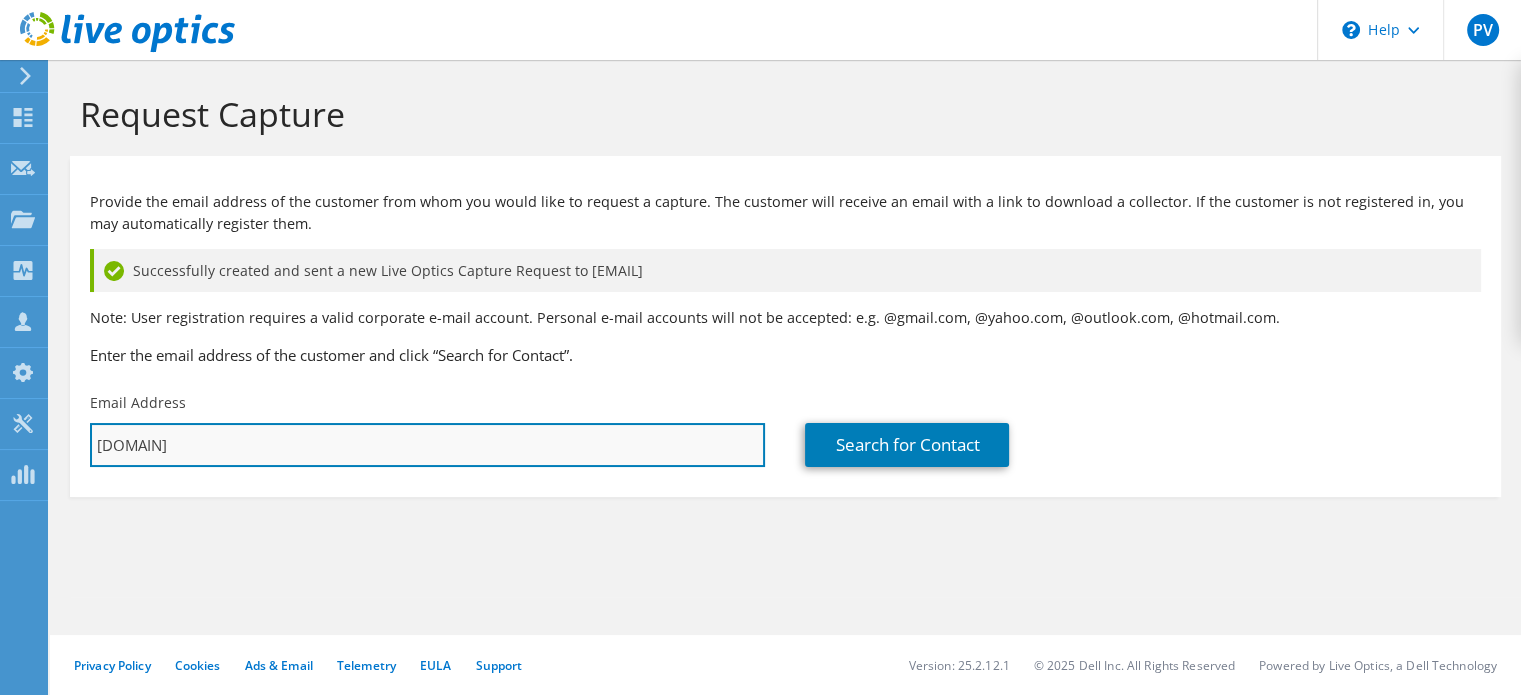click on "[DOMAIN]" at bounding box center [427, 445] 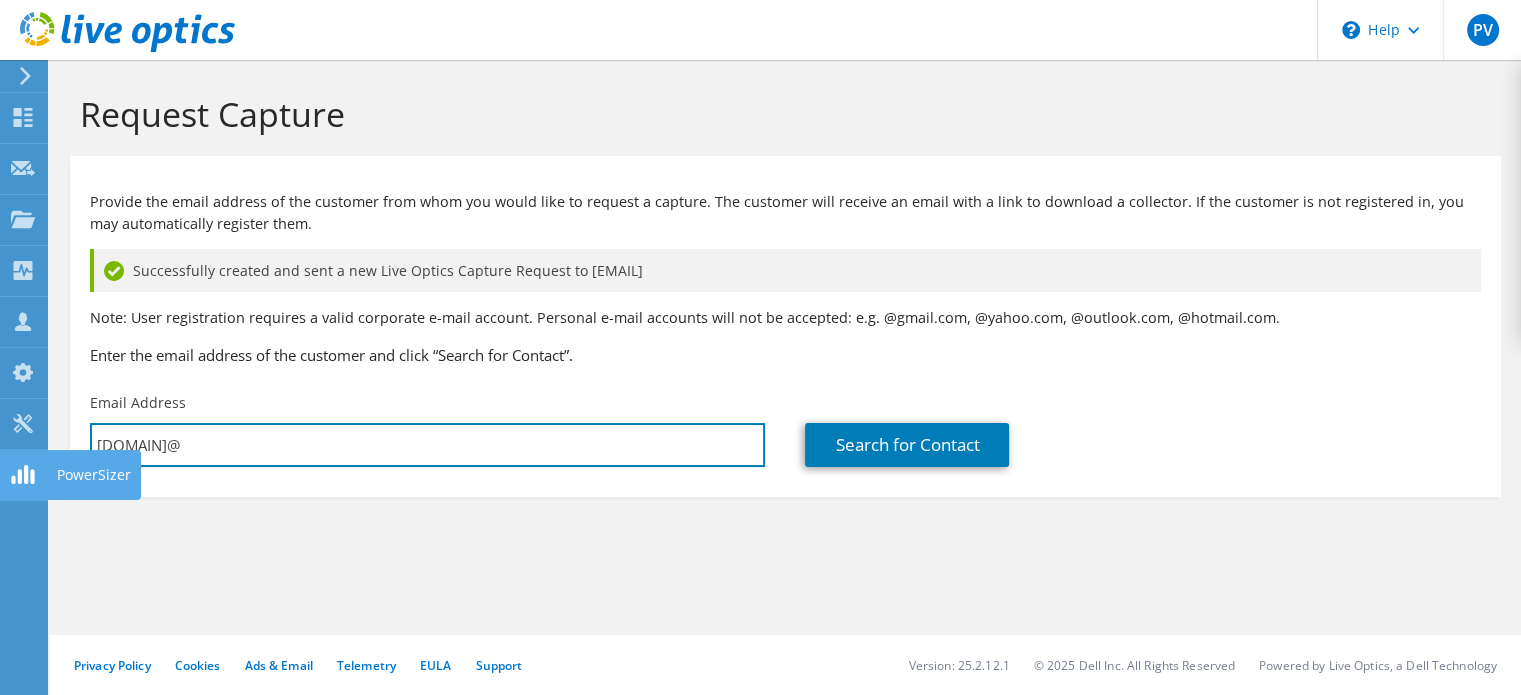 drag, startPoint x: 192, startPoint y: 438, endPoint x: 40, endPoint y: 451, distance: 152.5549 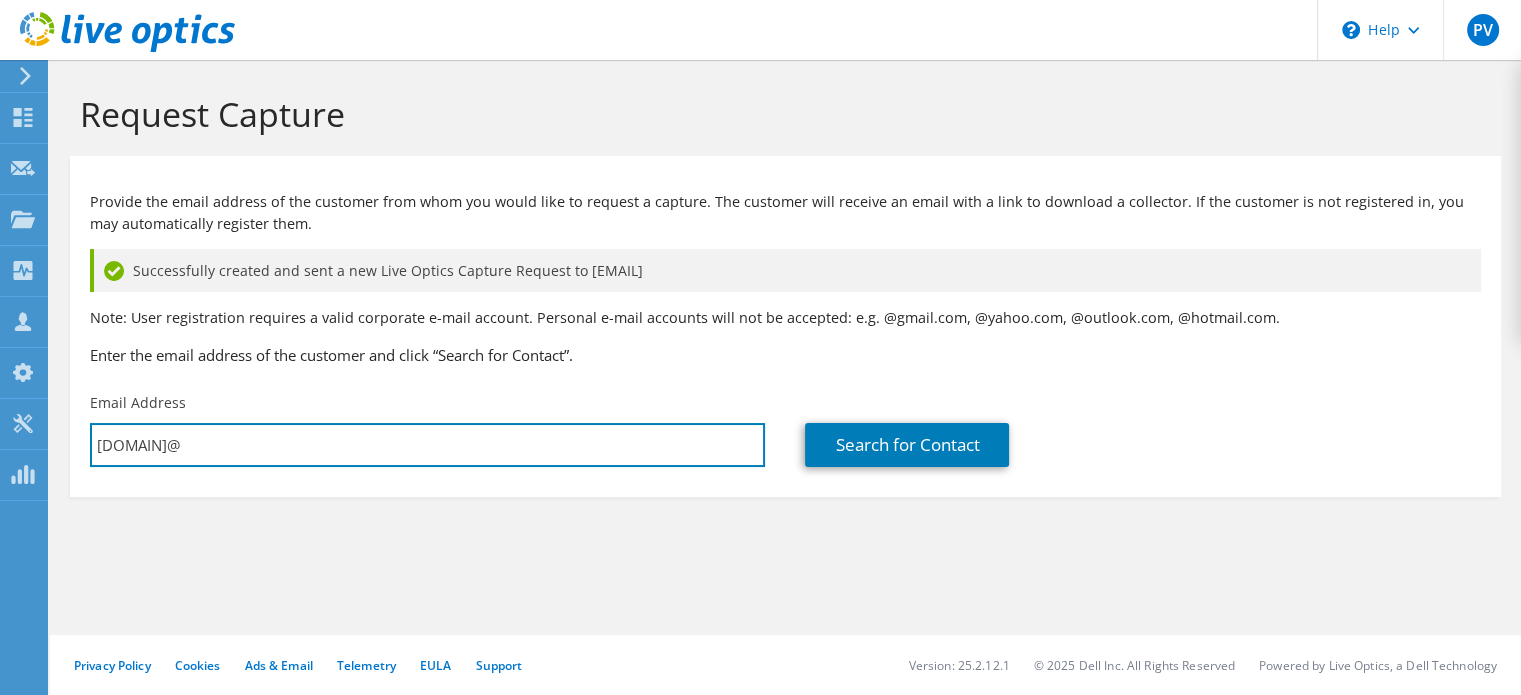 drag, startPoint x: 168, startPoint y: 434, endPoint x: 100, endPoint y: 468, distance: 76.02631 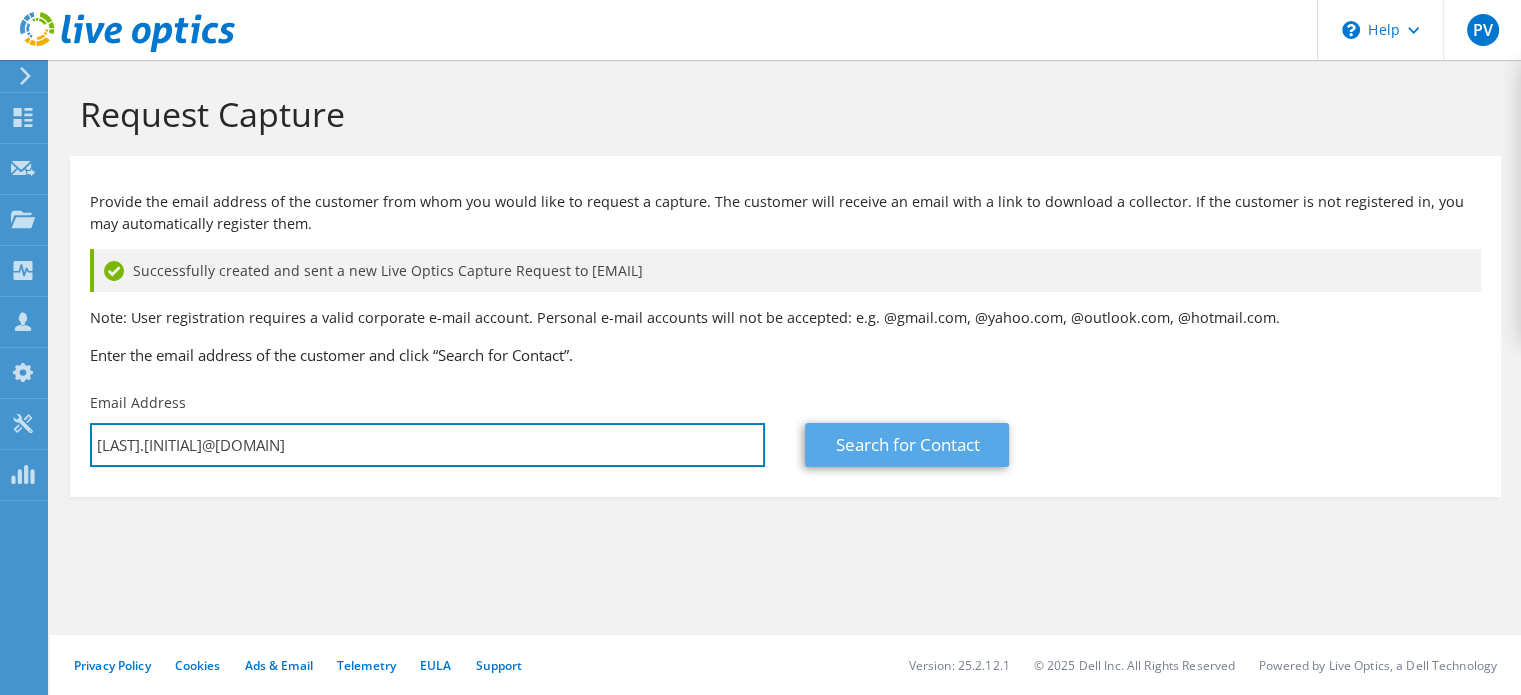 type on "[LAST].[INITIAL]@[DOMAIN]" 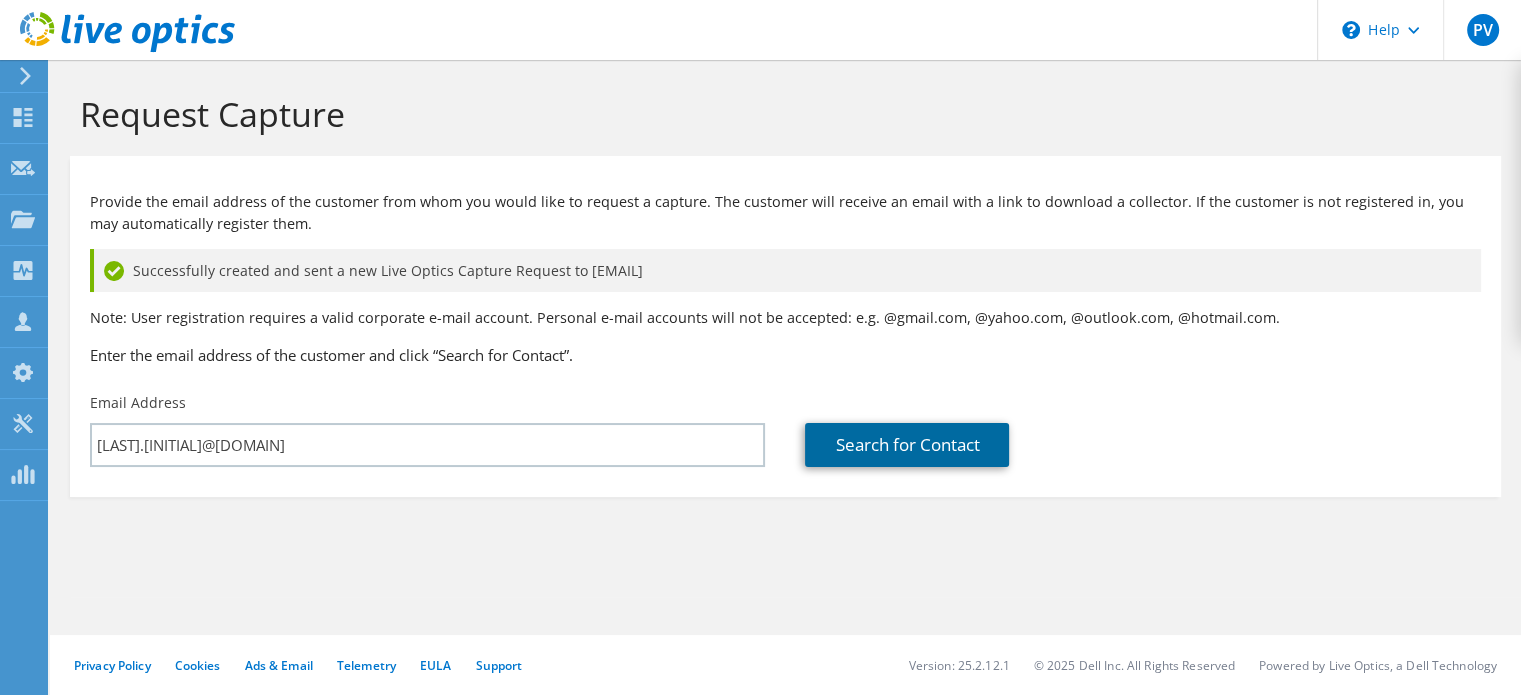 click on "Search for Contact" at bounding box center (907, 445) 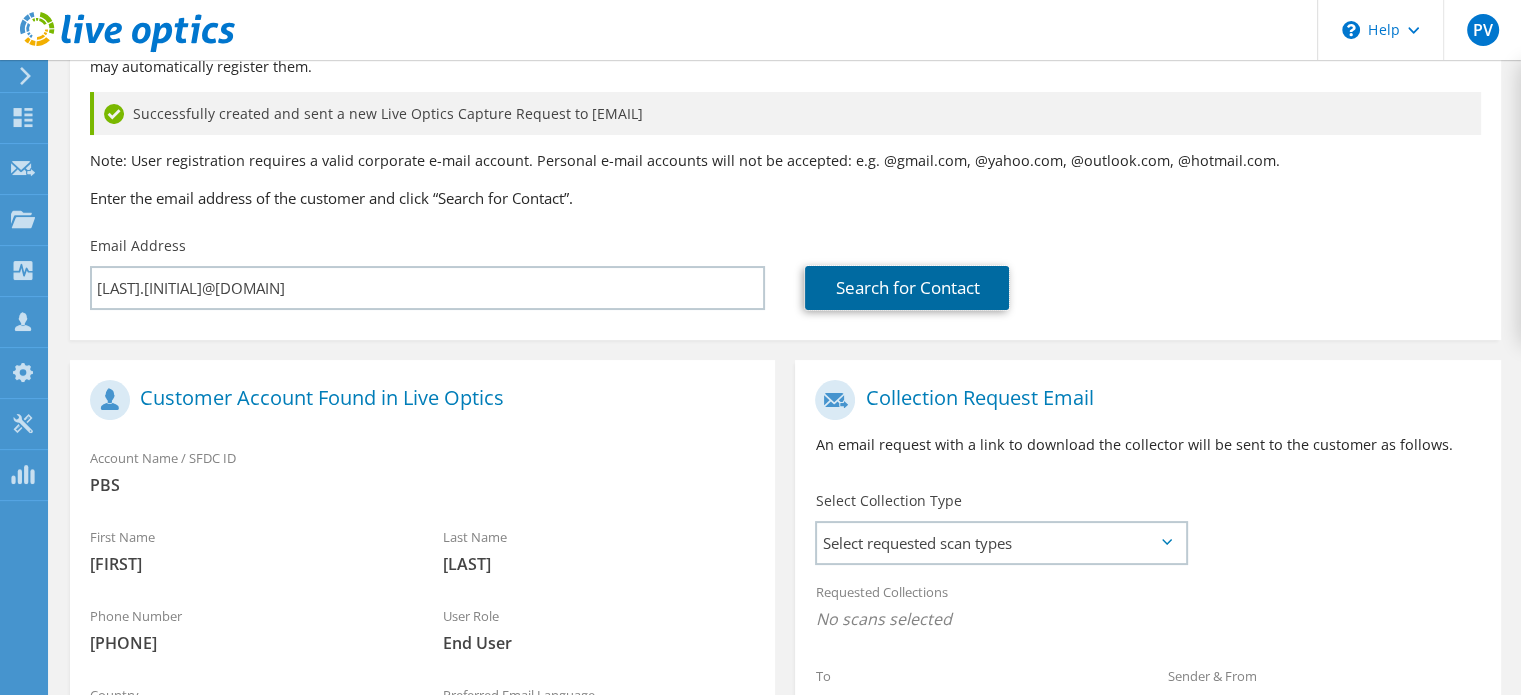 scroll, scrollTop: 300, scrollLeft: 0, axis: vertical 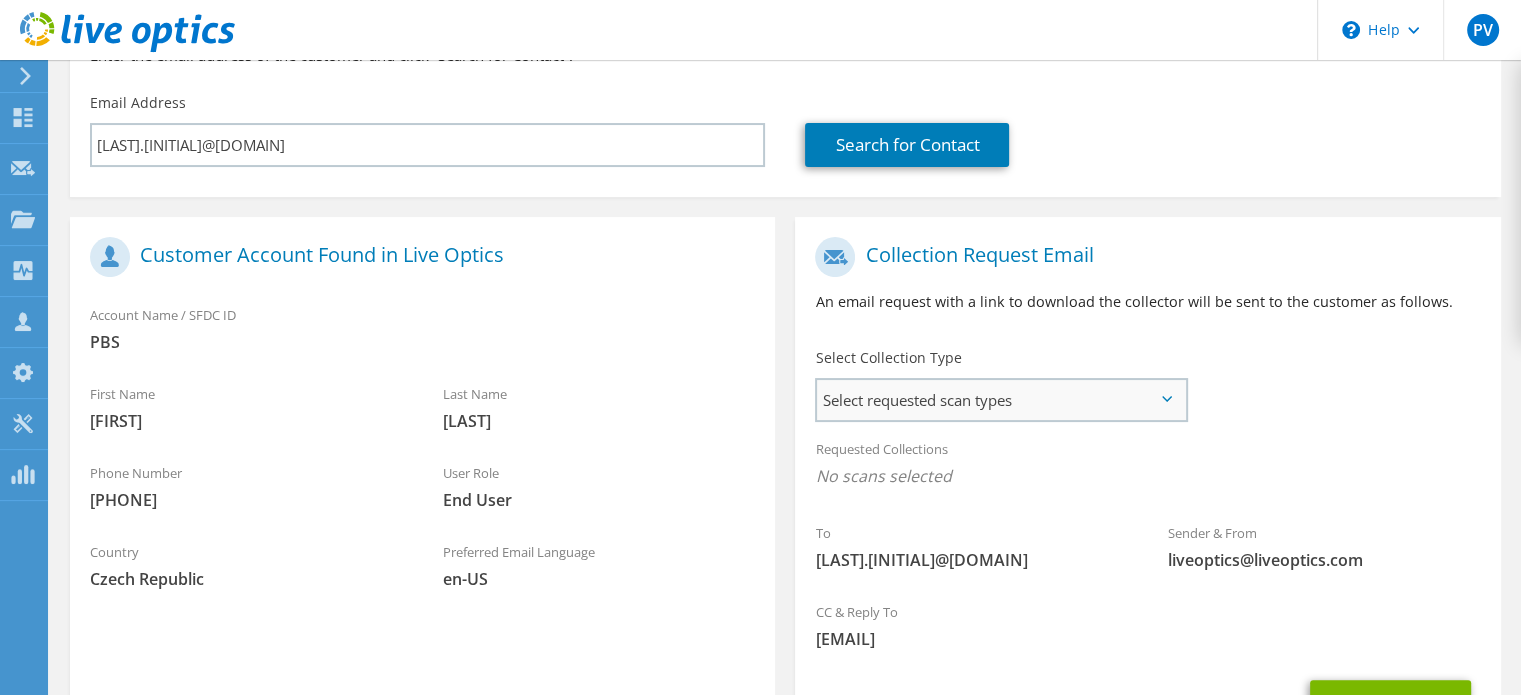 click on "Select requested scan types" at bounding box center [1001, 400] 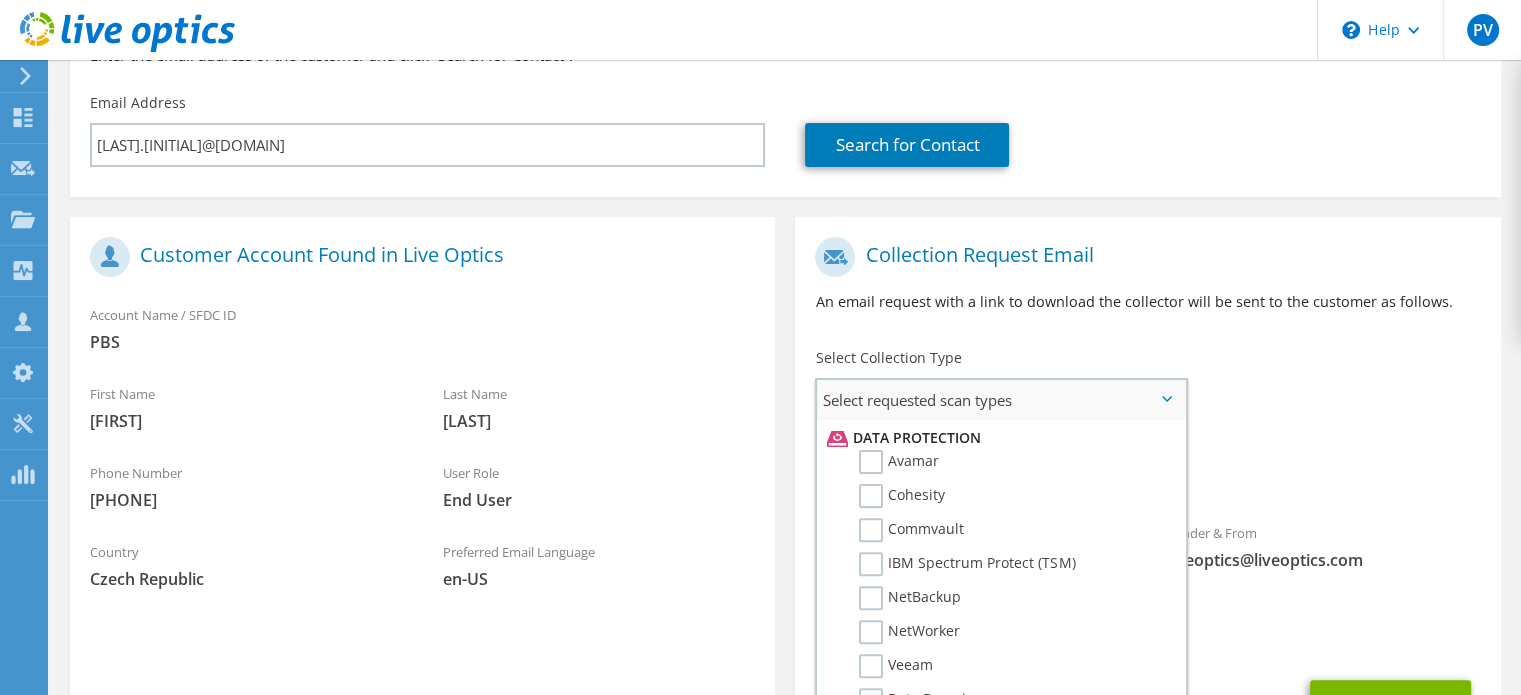 scroll, scrollTop: 924, scrollLeft: 0, axis: vertical 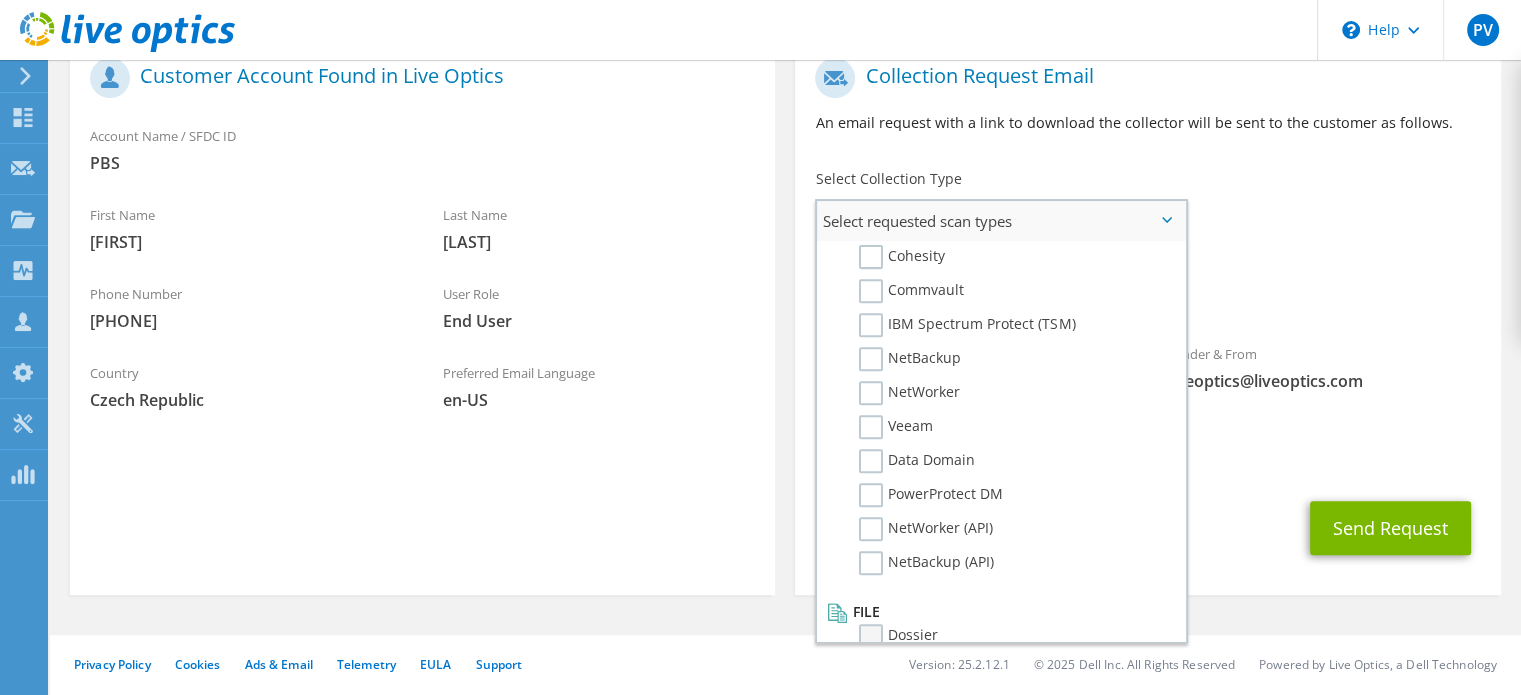 click on "Dossier" at bounding box center [898, 636] 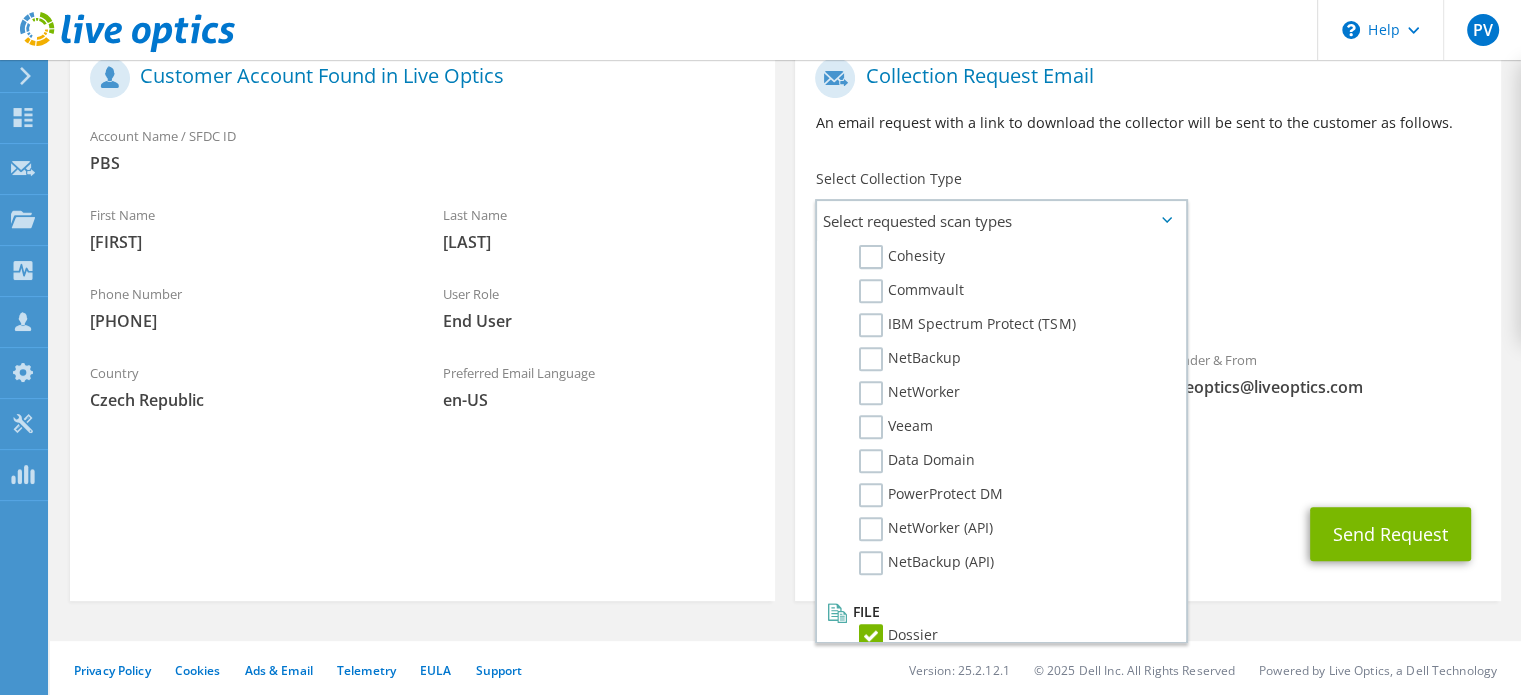 click on "Send Request" at bounding box center (1147, 534) 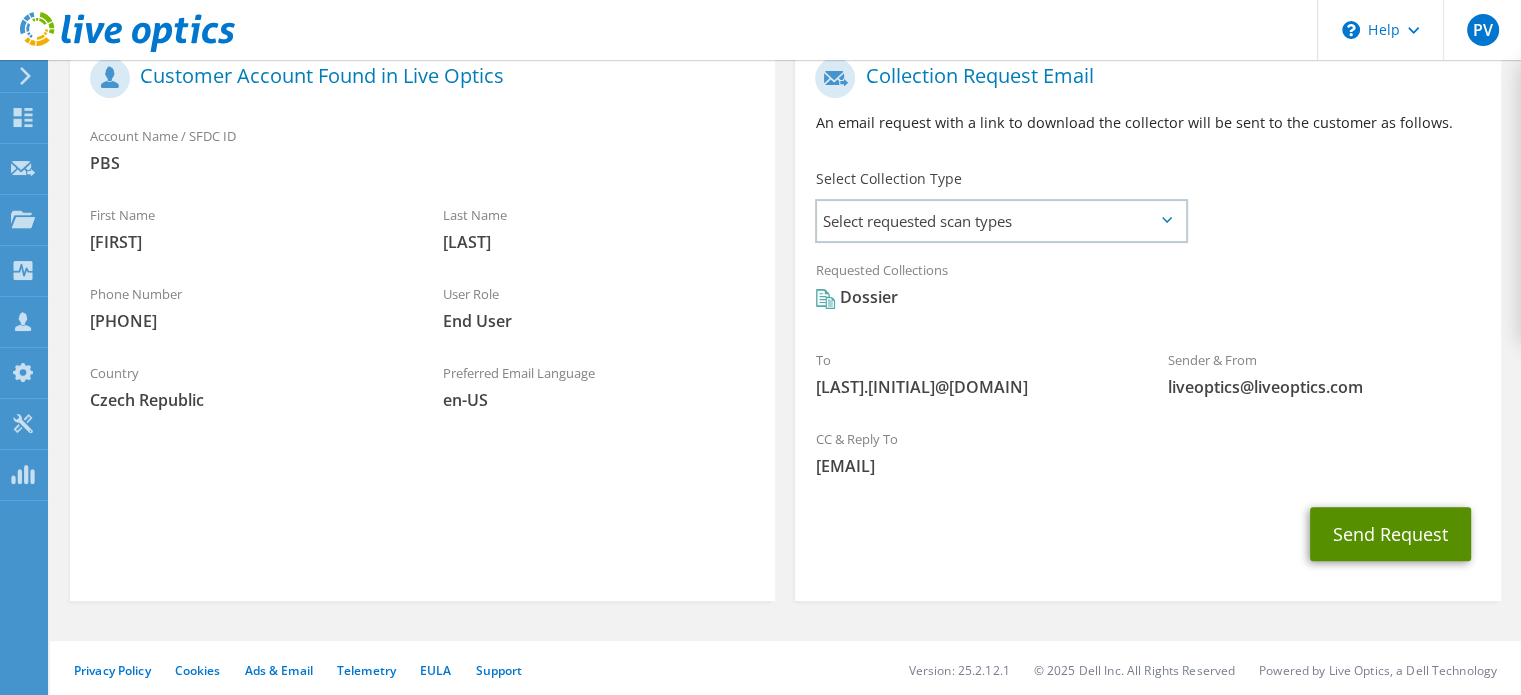 click on "Send Request" at bounding box center [1390, 534] 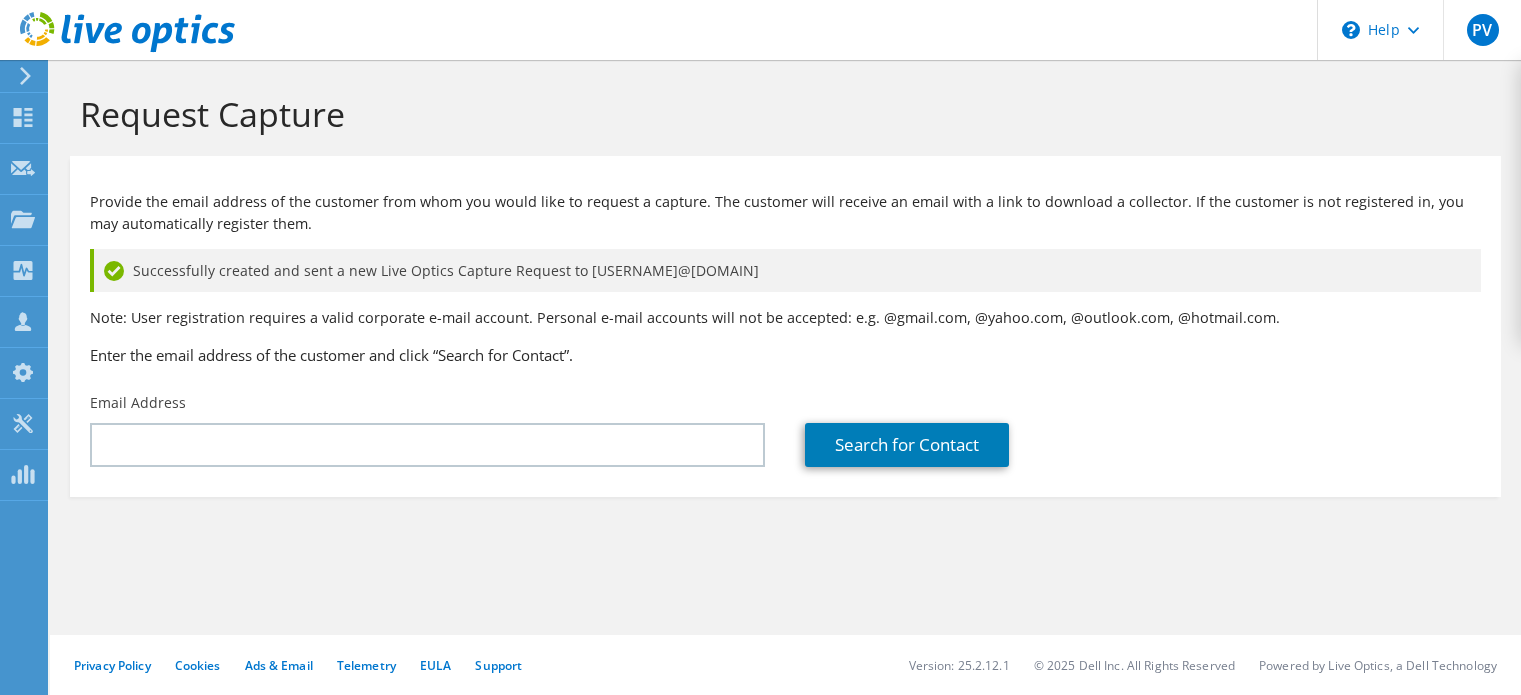 scroll, scrollTop: 0, scrollLeft: 0, axis: both 